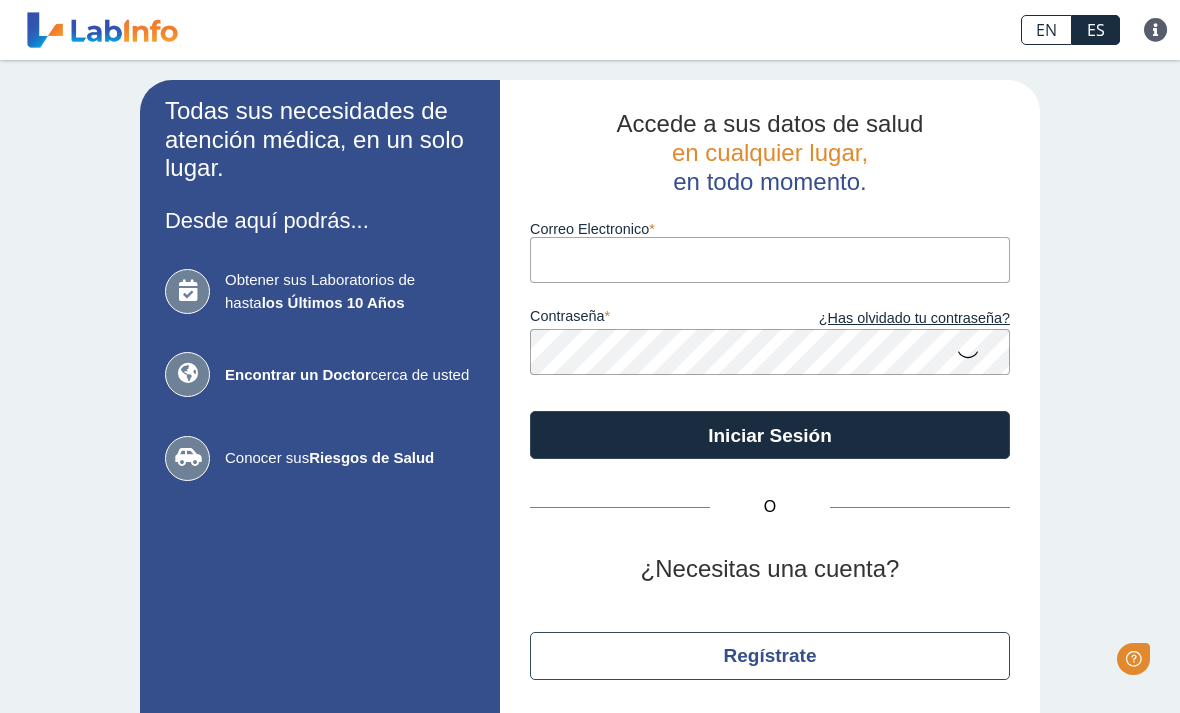 scroll, scrollTop: 0, scrollLeft: 0, axis: both 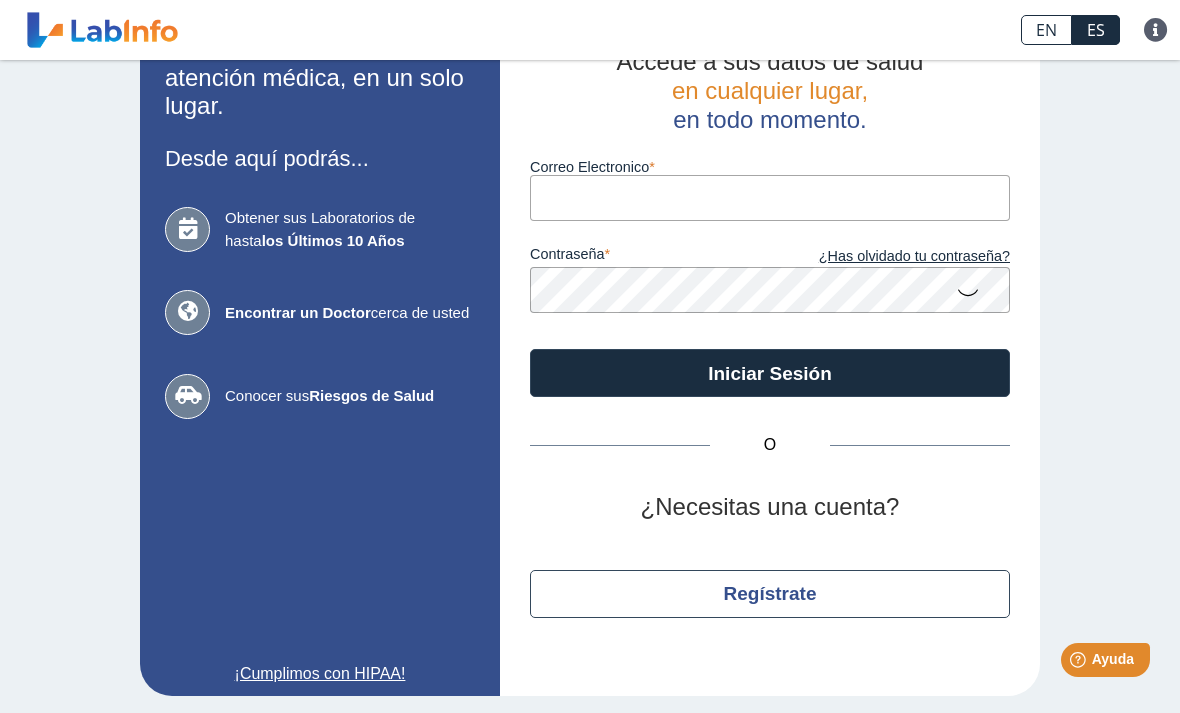 click on "Correo Electronico" at bounding box center [770, 197] 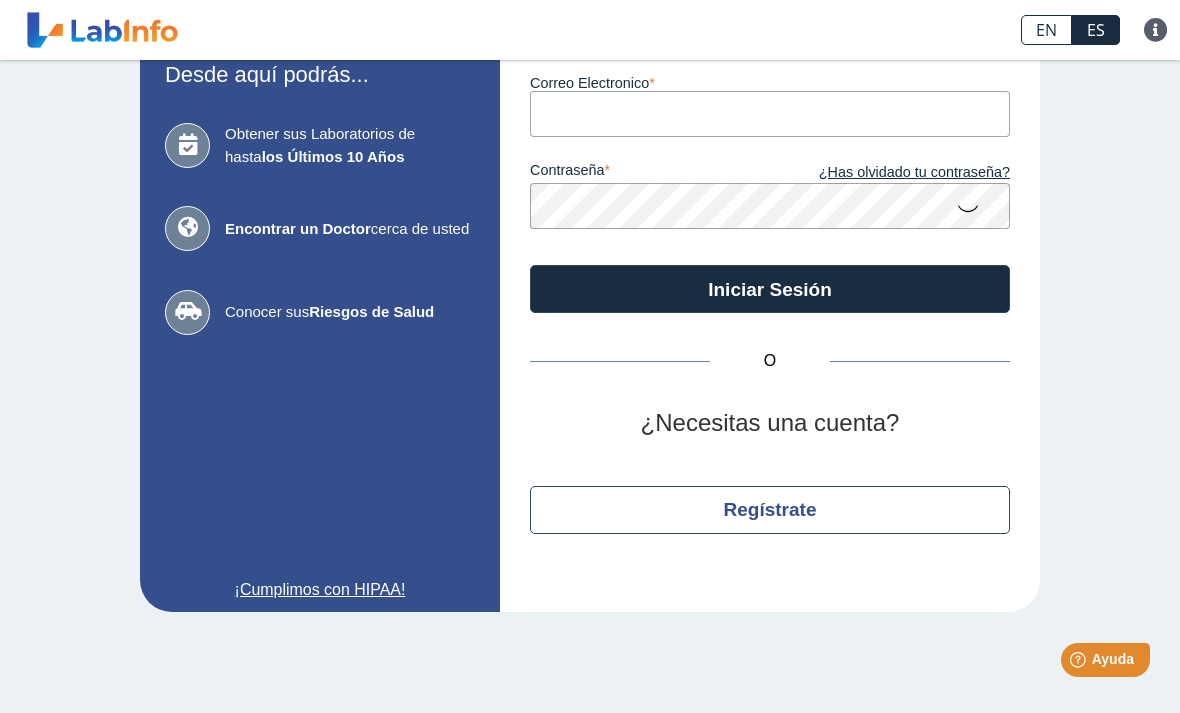scroll, scrollTop: 86, scrollLeft: 0, axis: vertical 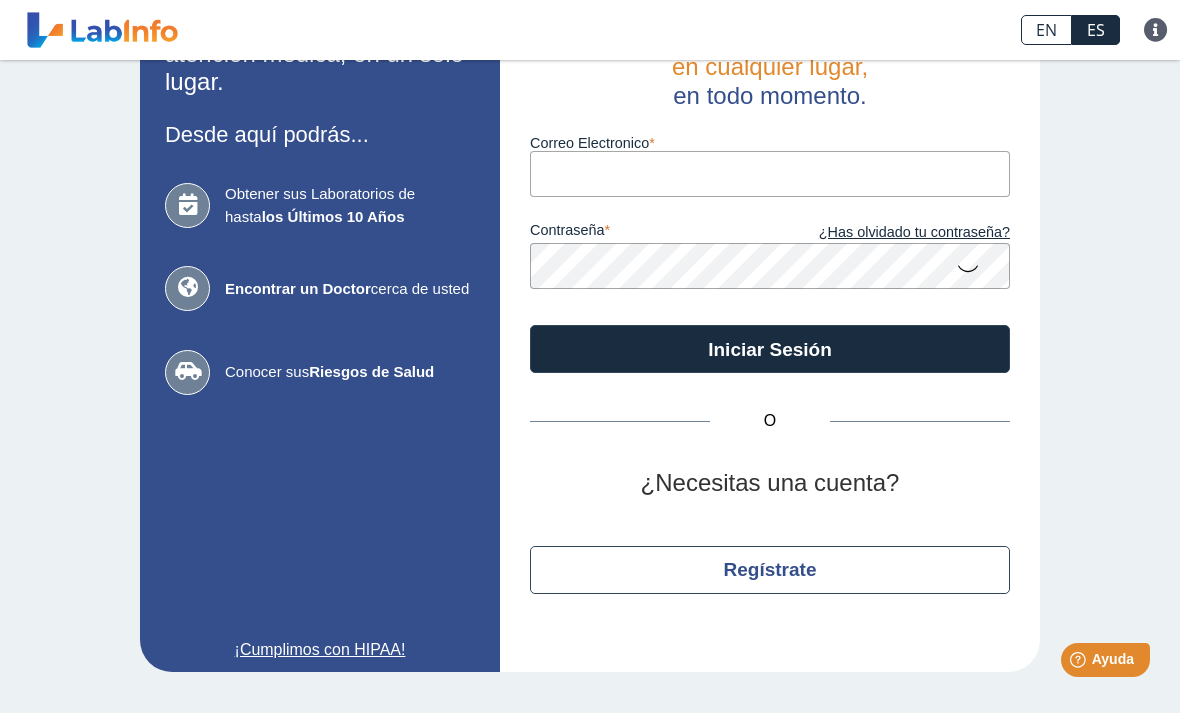 click on "Correo Electronico" at bounding box center (770, 173) 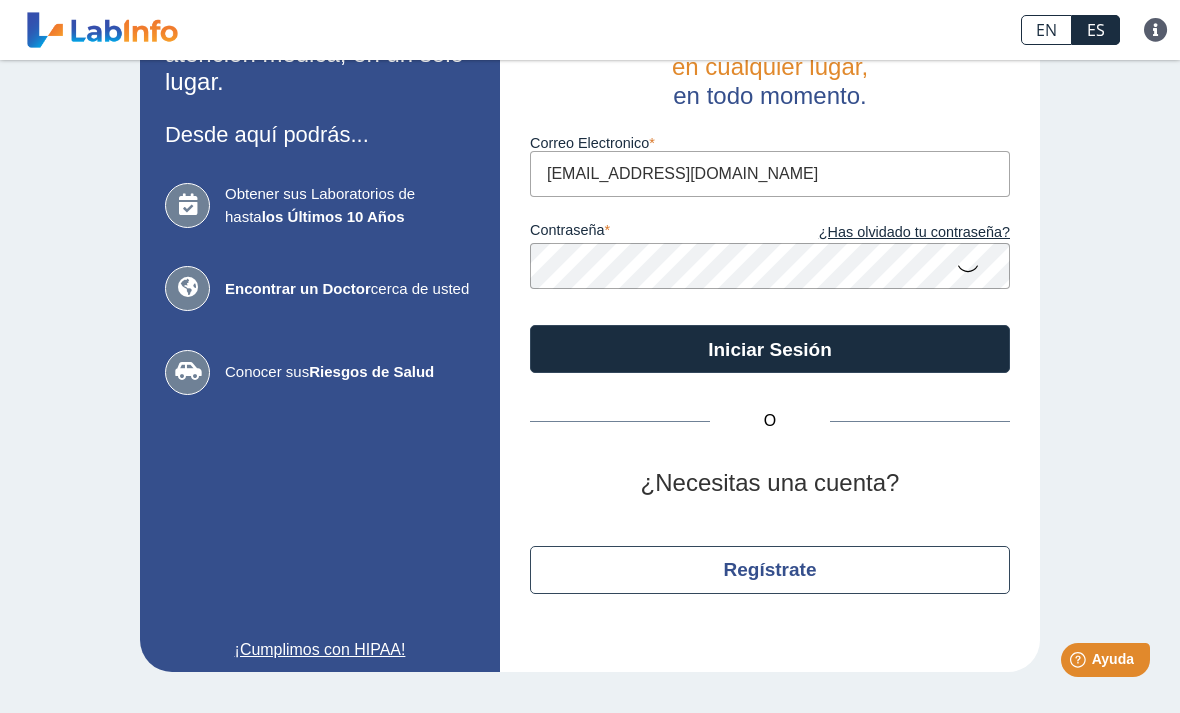 type on "[EMAIL_ADDRESS][DOMAIN_NAME]" 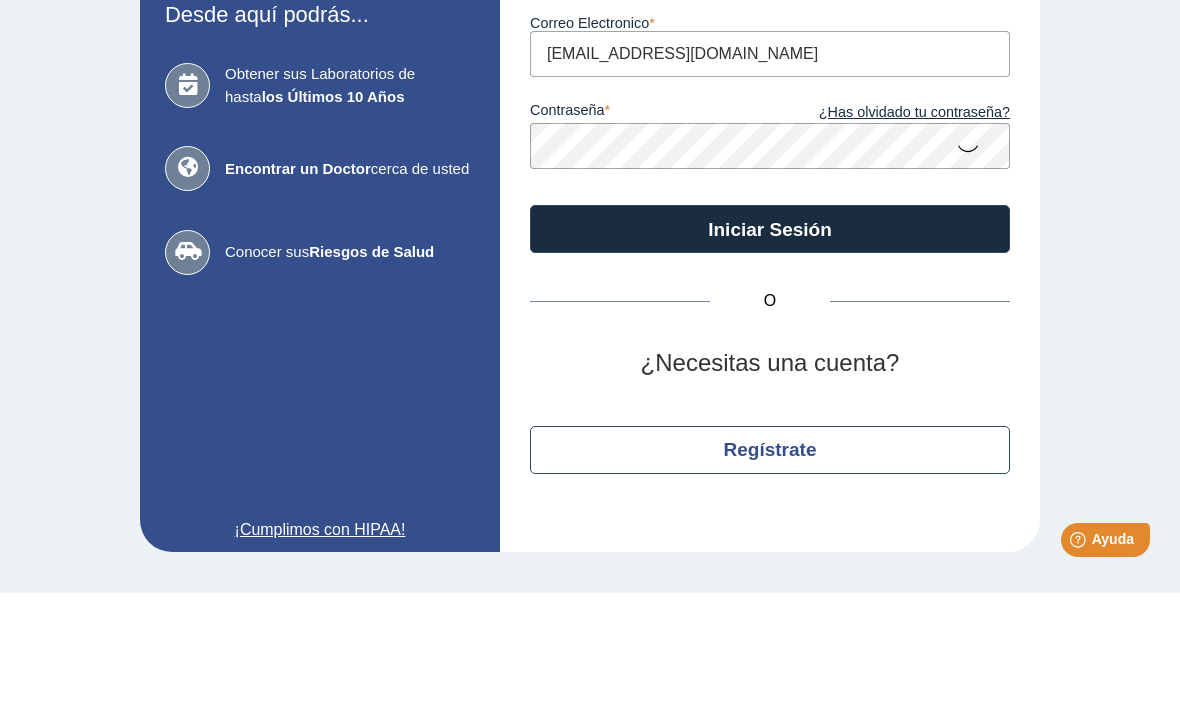 click on "Iniciar Sesión" 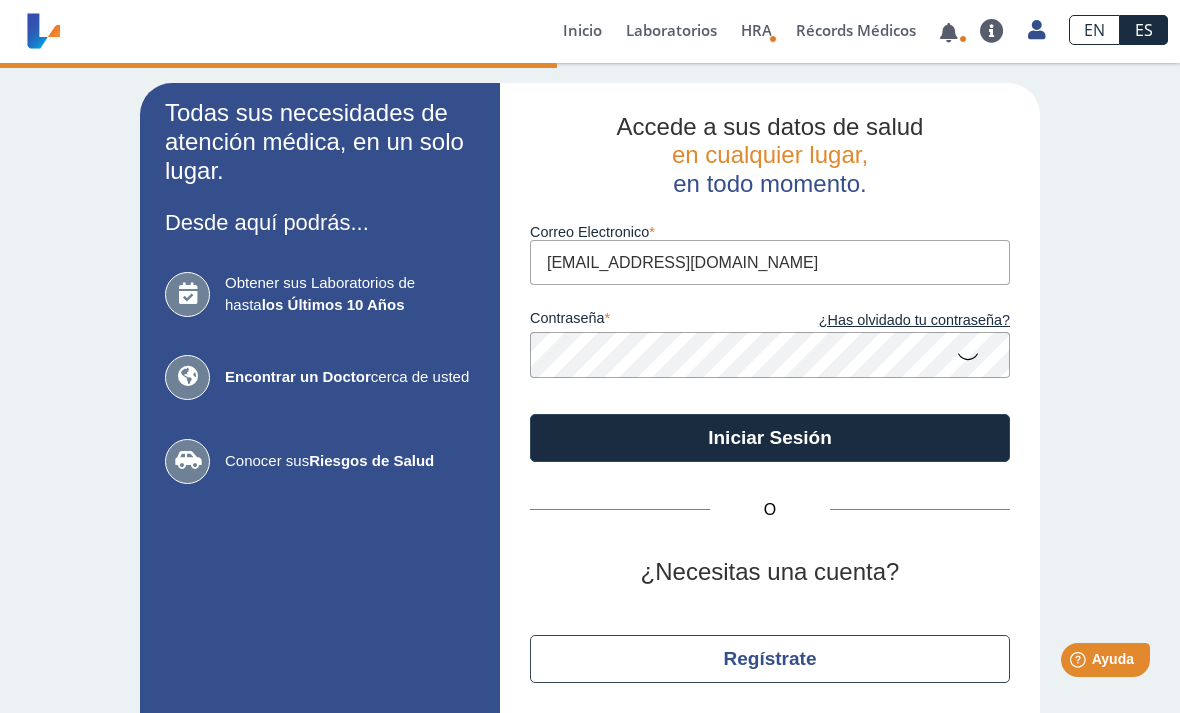 scroll, scrollTop: 0, scrollLeft: 0, axis: both 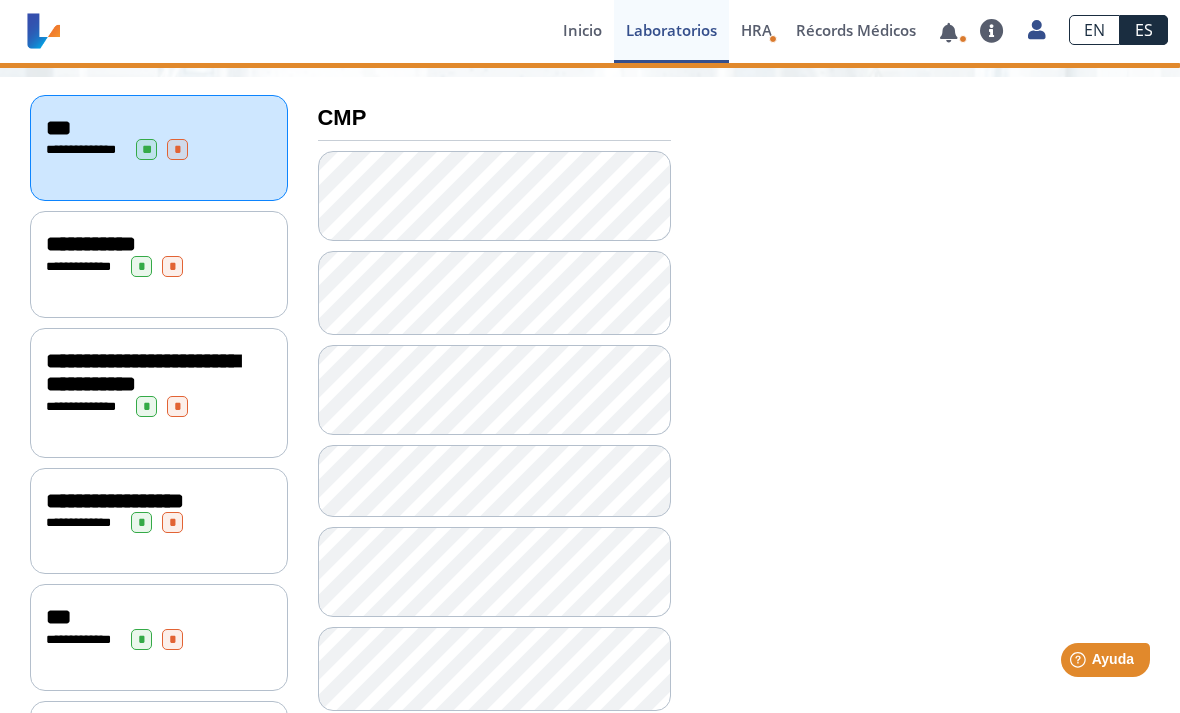 click on "**********" 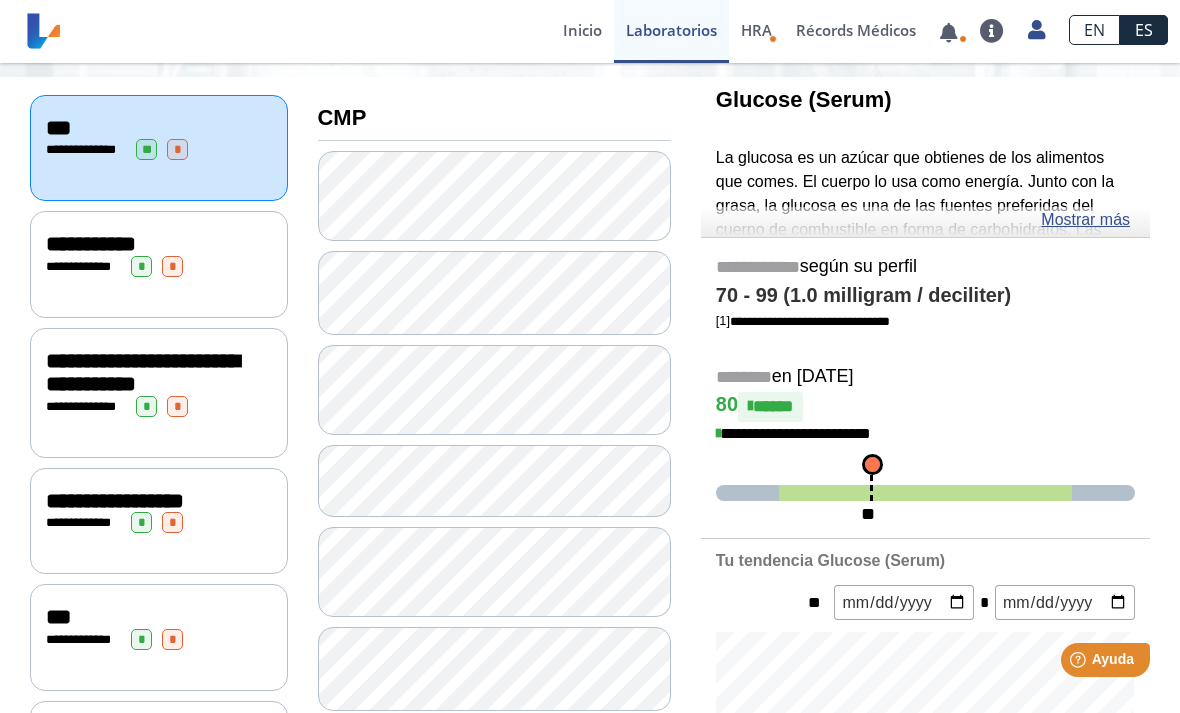 click on "**********" 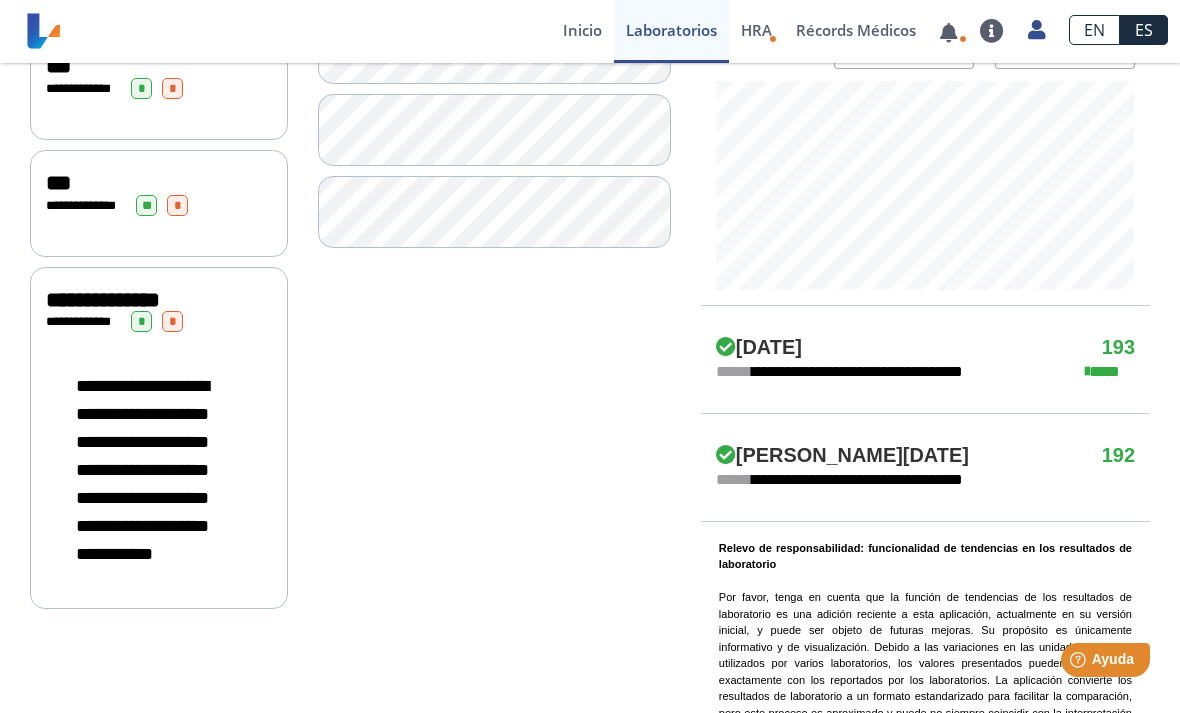 scroll, scrollTop: 771, scrollLeft: 0, axis: vertical 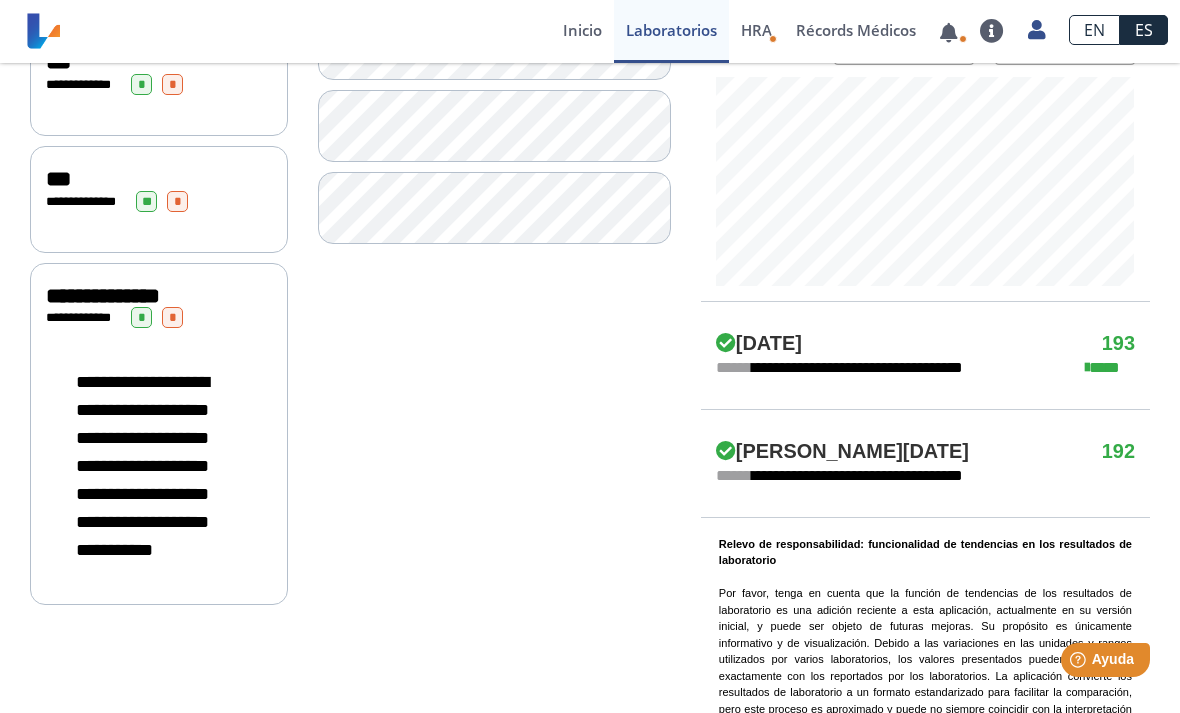 click on "**********" 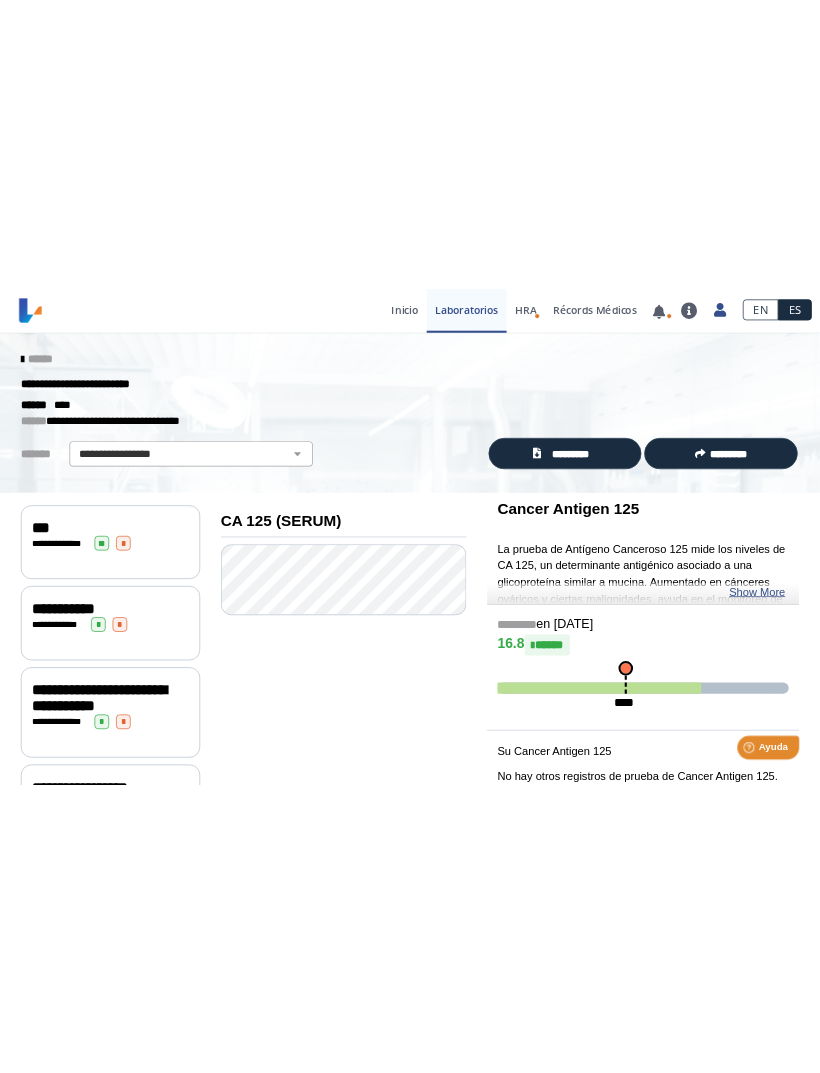 scroll, scrollTop: 0, scrollLeft: 0, axis: both 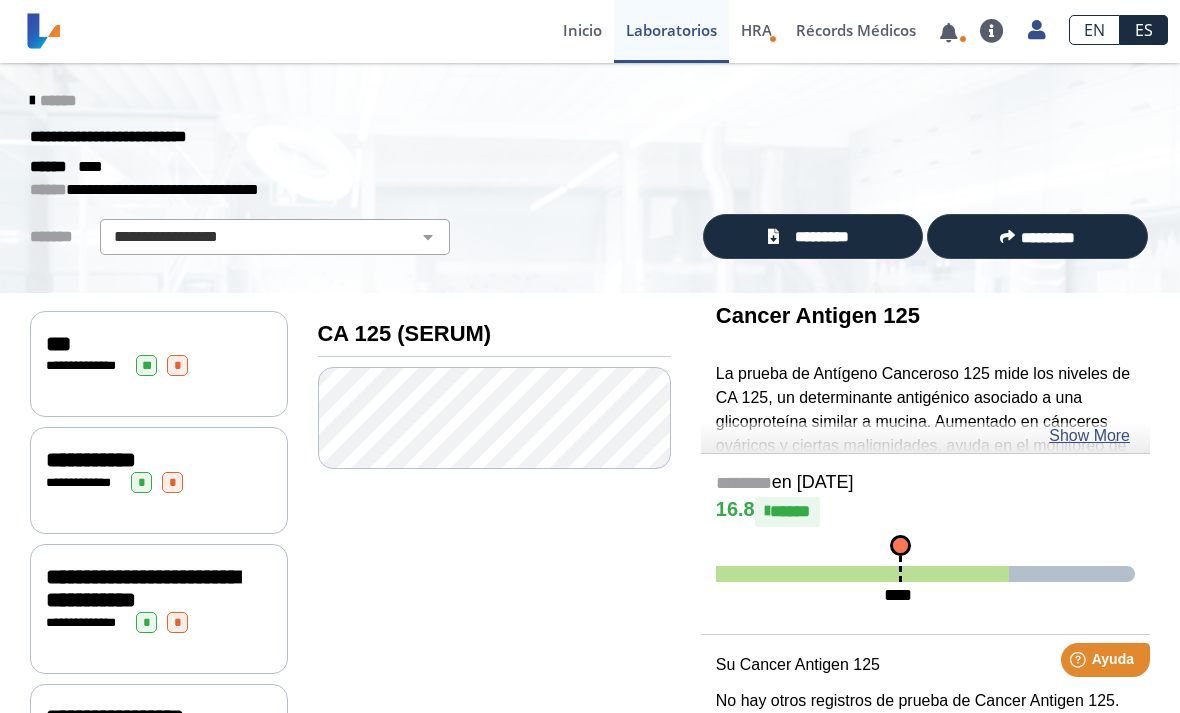 click on "*********" 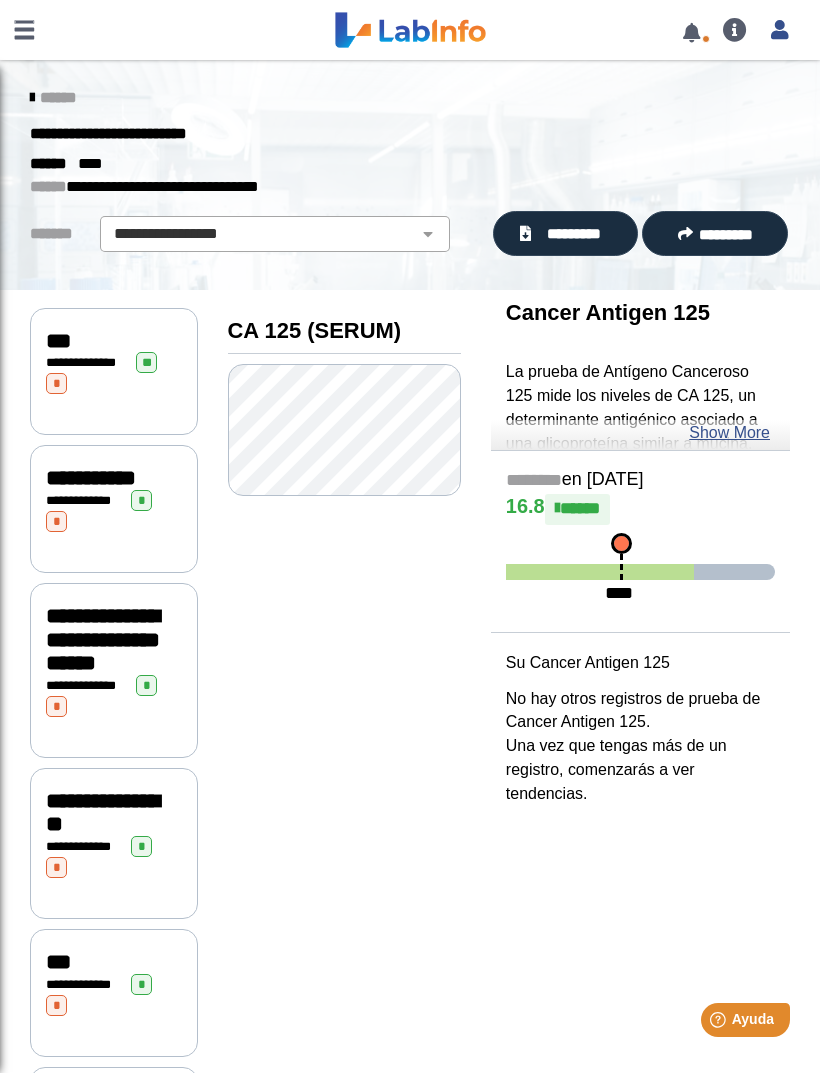 scroll, scrollTop: 0, scrollLeft: 0, axis: both 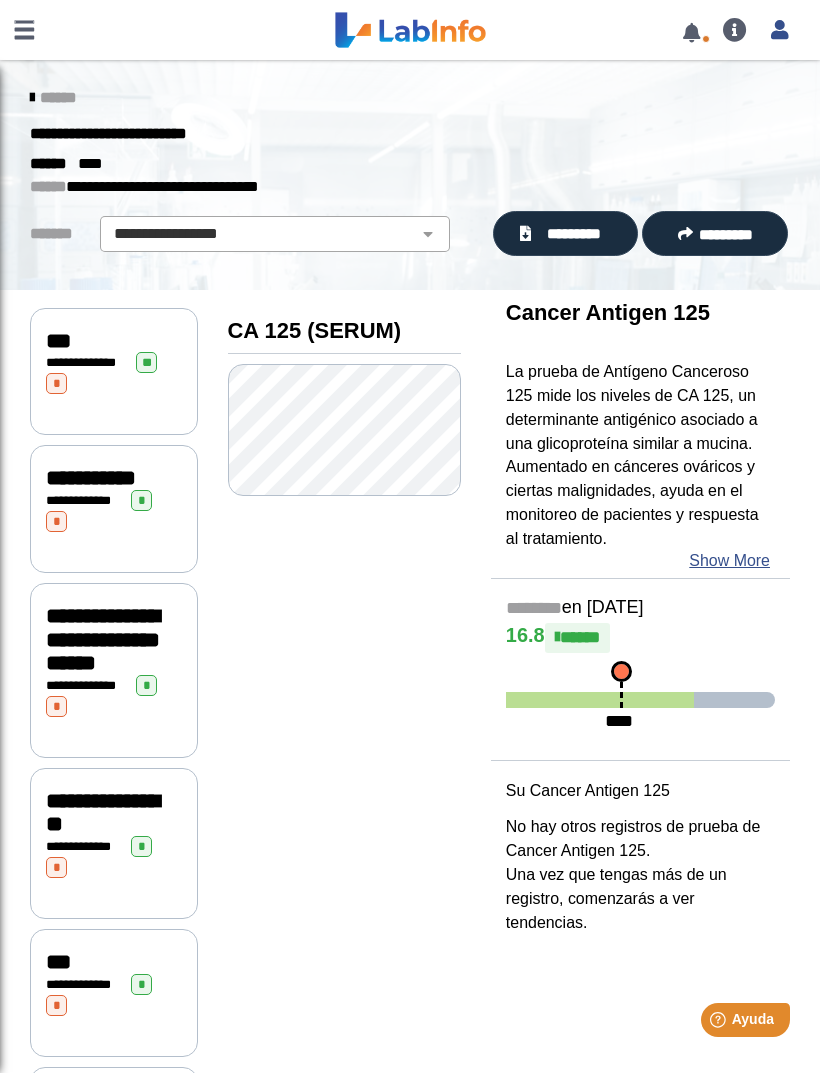 click on "*********" 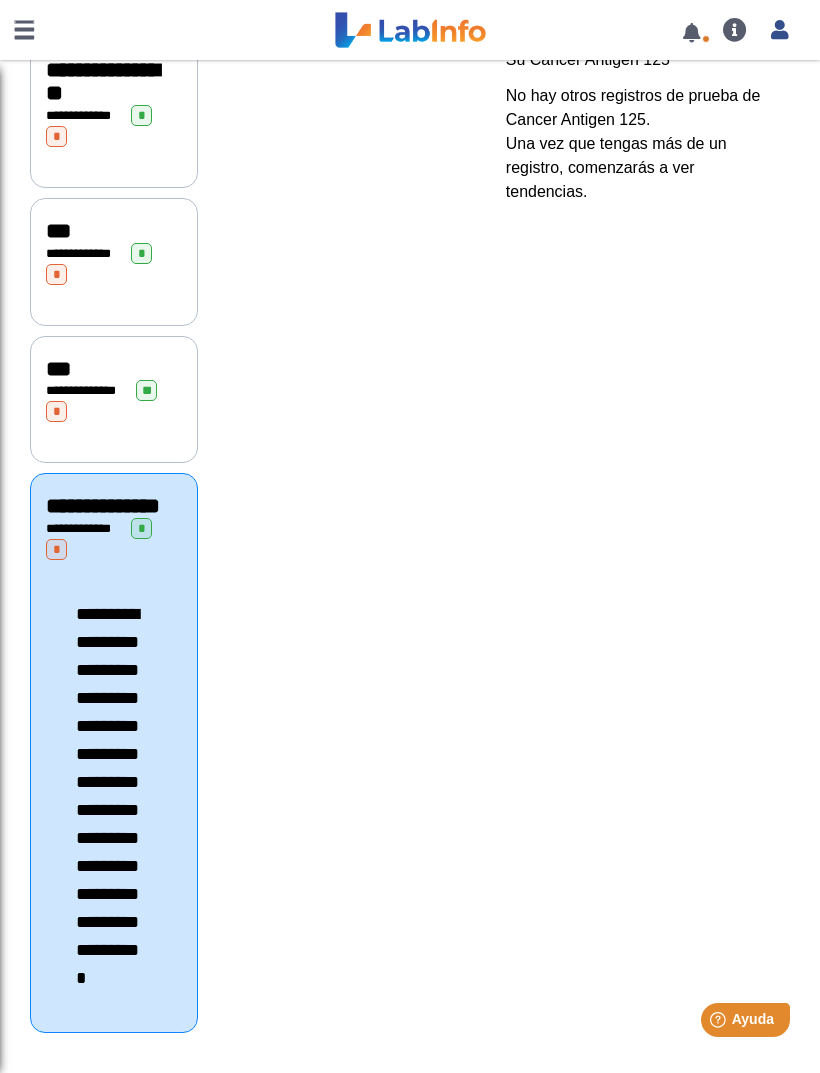 scroll, scrollTop: 806, scrollLeft: 0, axis: vertical 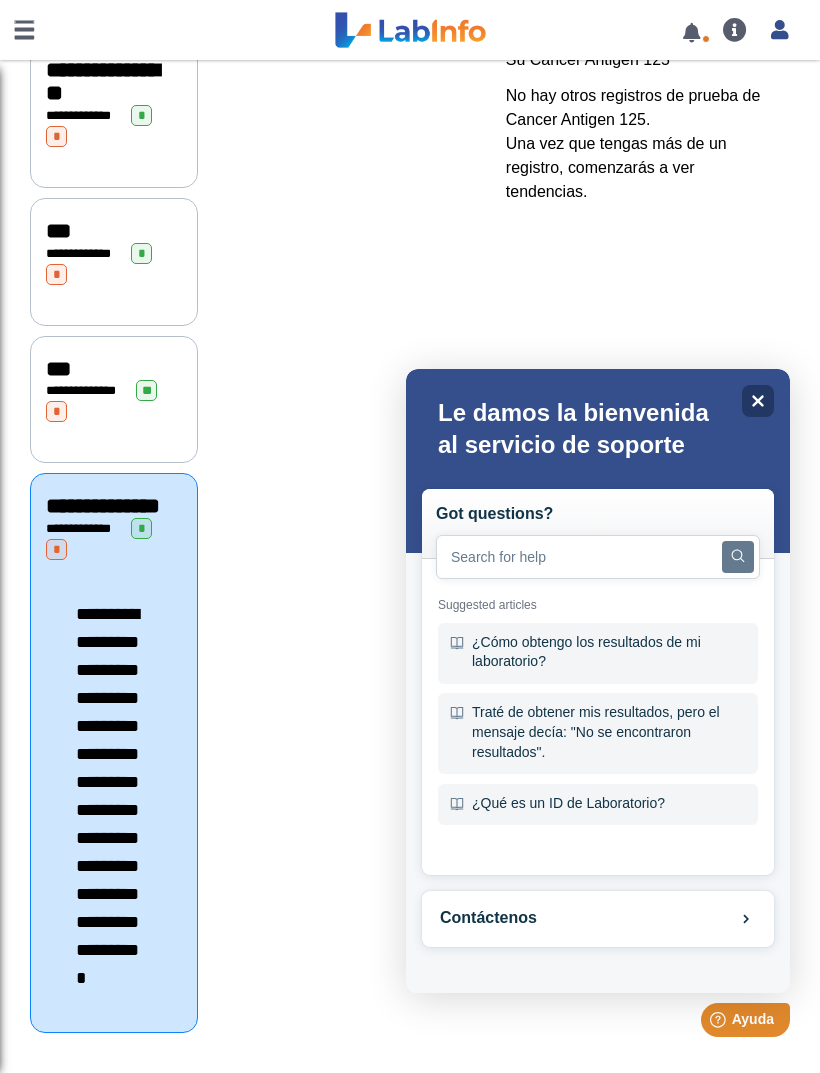 click on "Close" at bounding box center [758, 401] 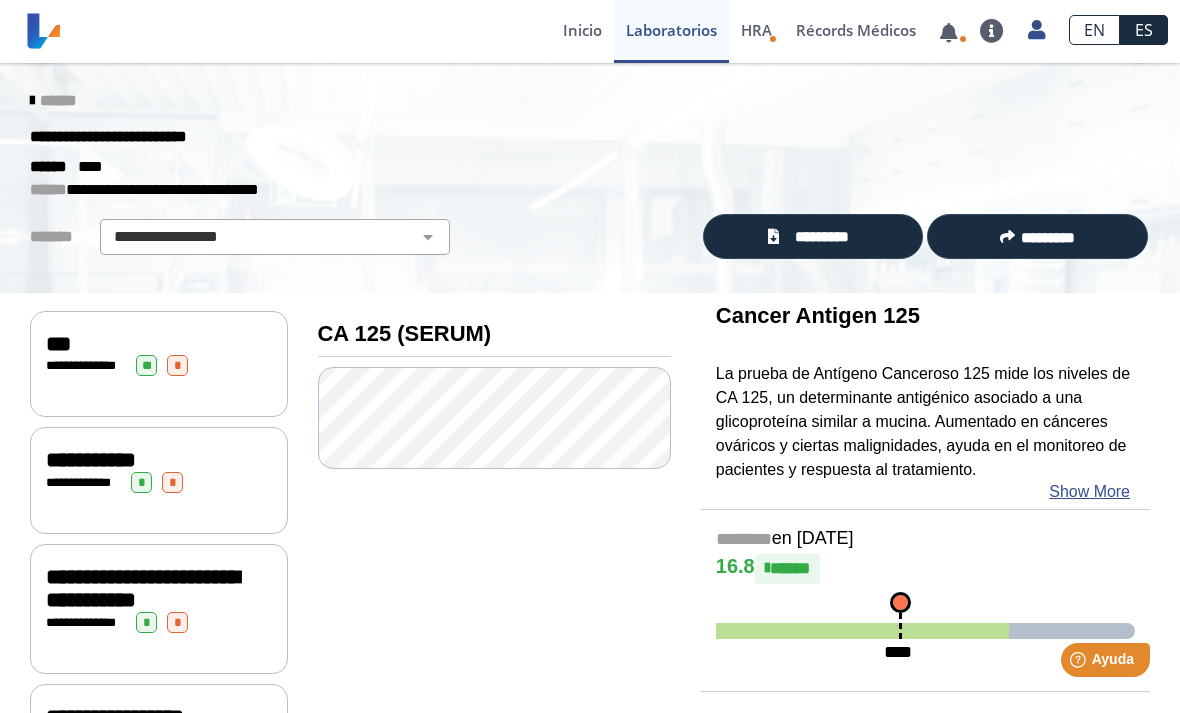 scroll, scrollTop: 0, scrollLeft: 0, axis: both 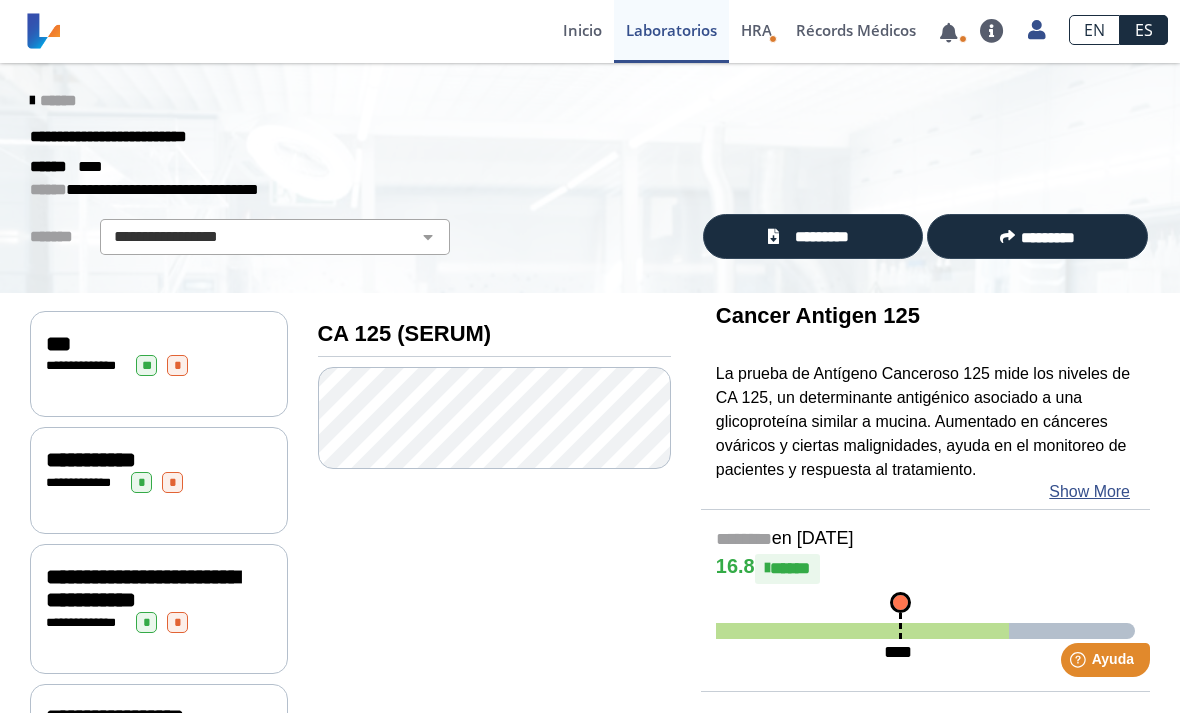 click on "*********" 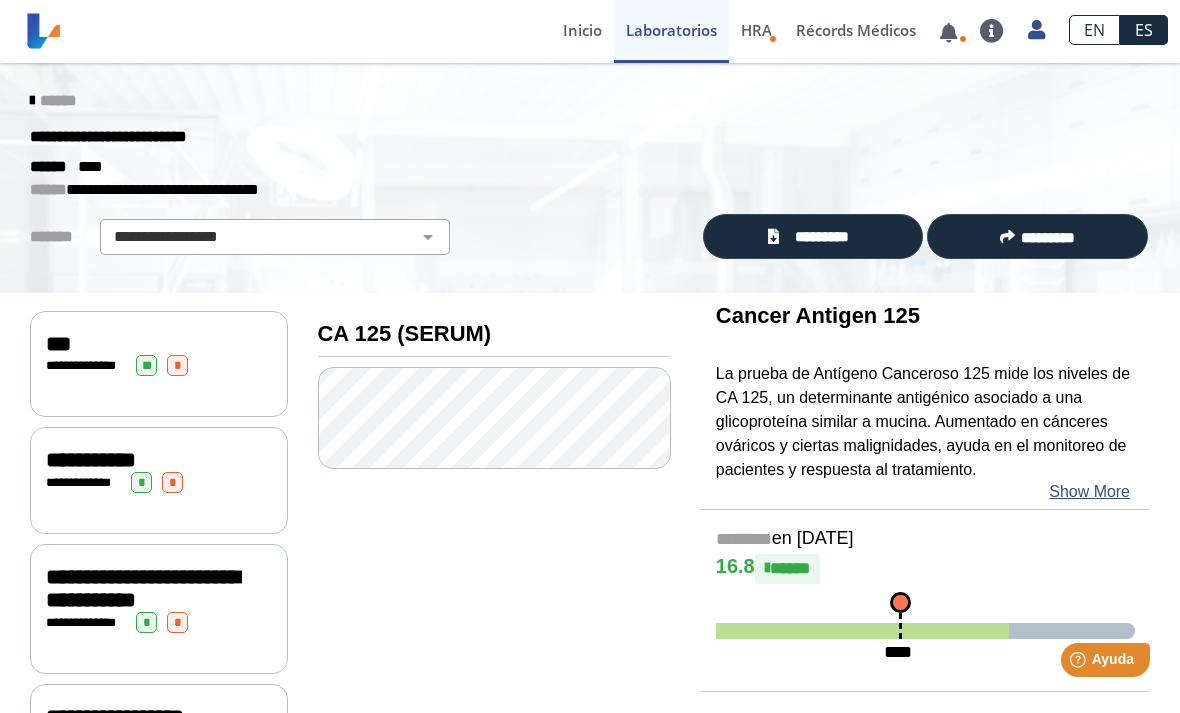 click on "*********" 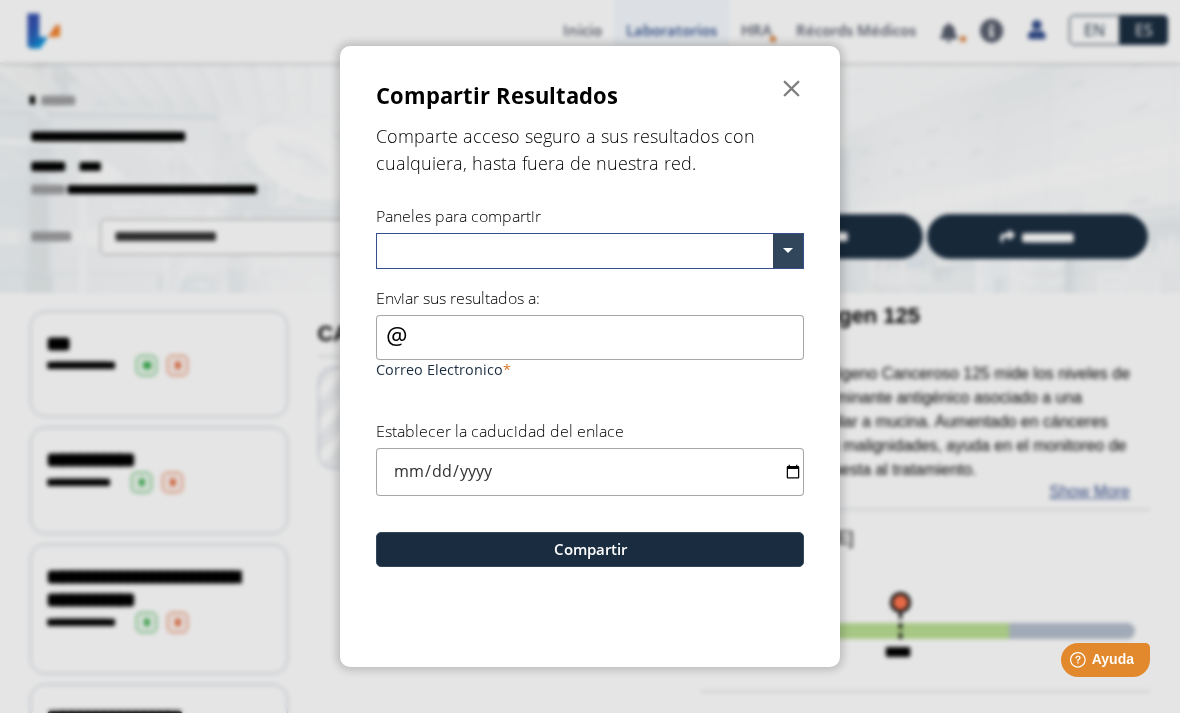 click on "" 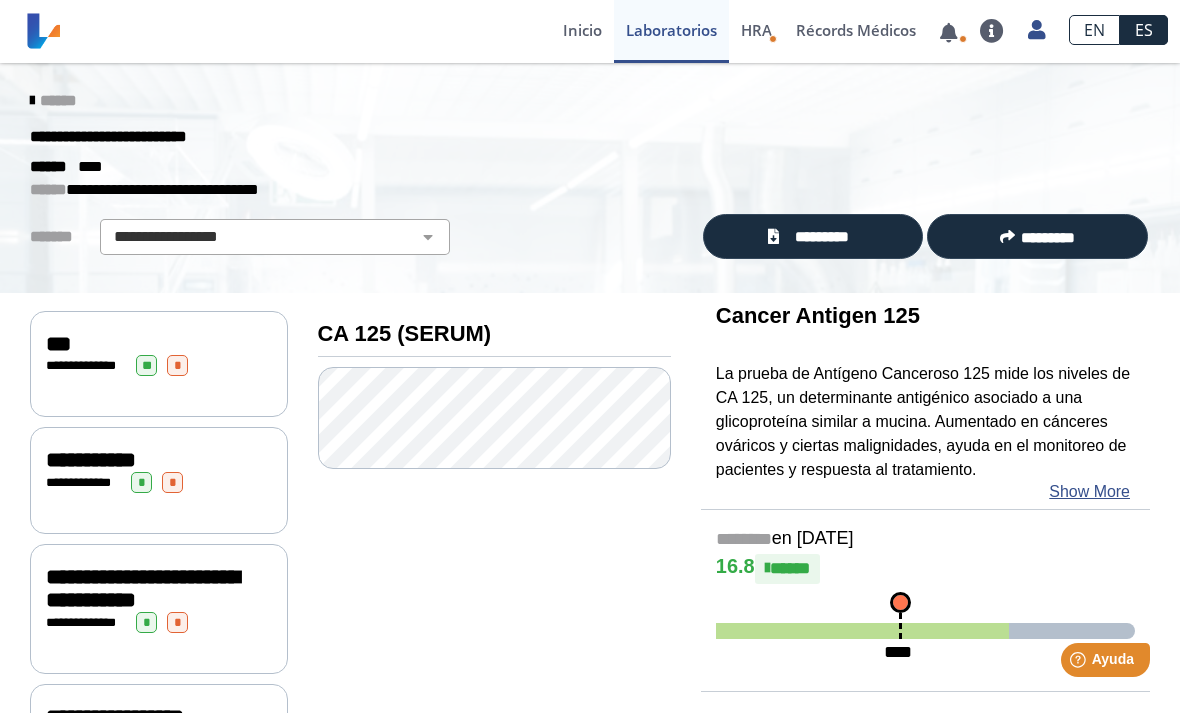 click on "Perfil Configuración de privacidad Cerrar Sesión" at bounding box center (1036, 31) 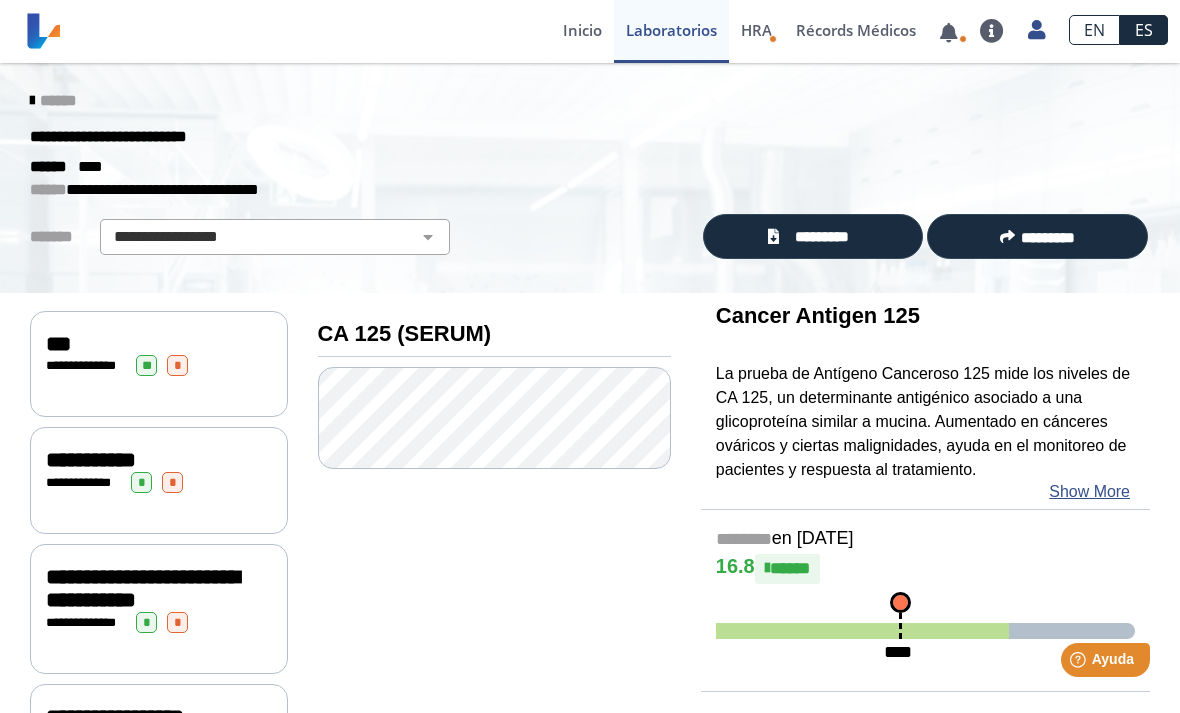scroll, scrollTop: 0, scrollLeft: 0, axis: both 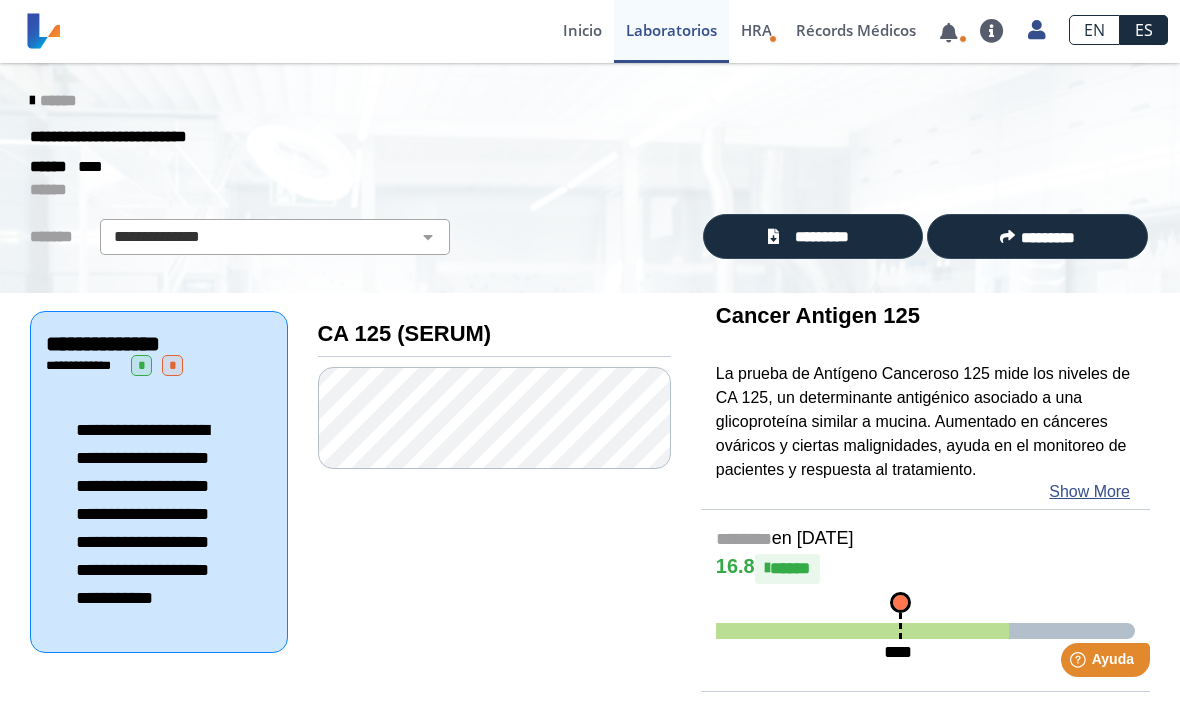 click on "Perfil Configuración de privacidad Cerrar Sesión" at bounding box center (1036, 31) 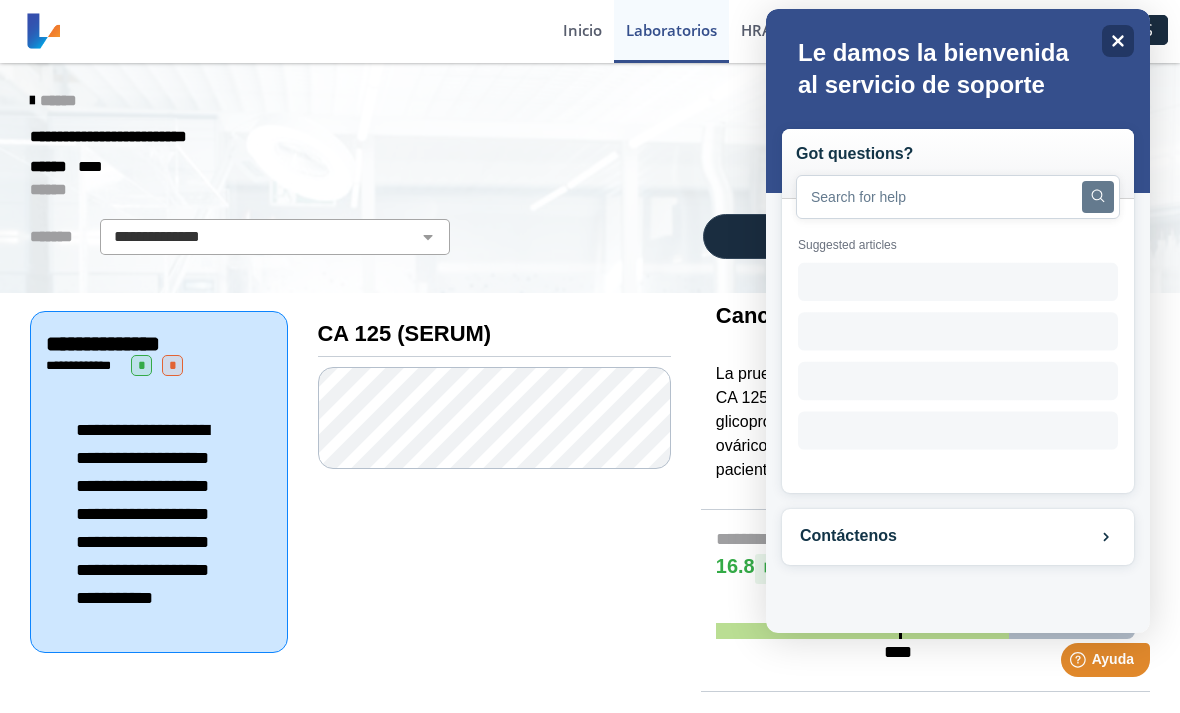 scroll, scrollTop: 0, scrollLeft: 0, axis: both 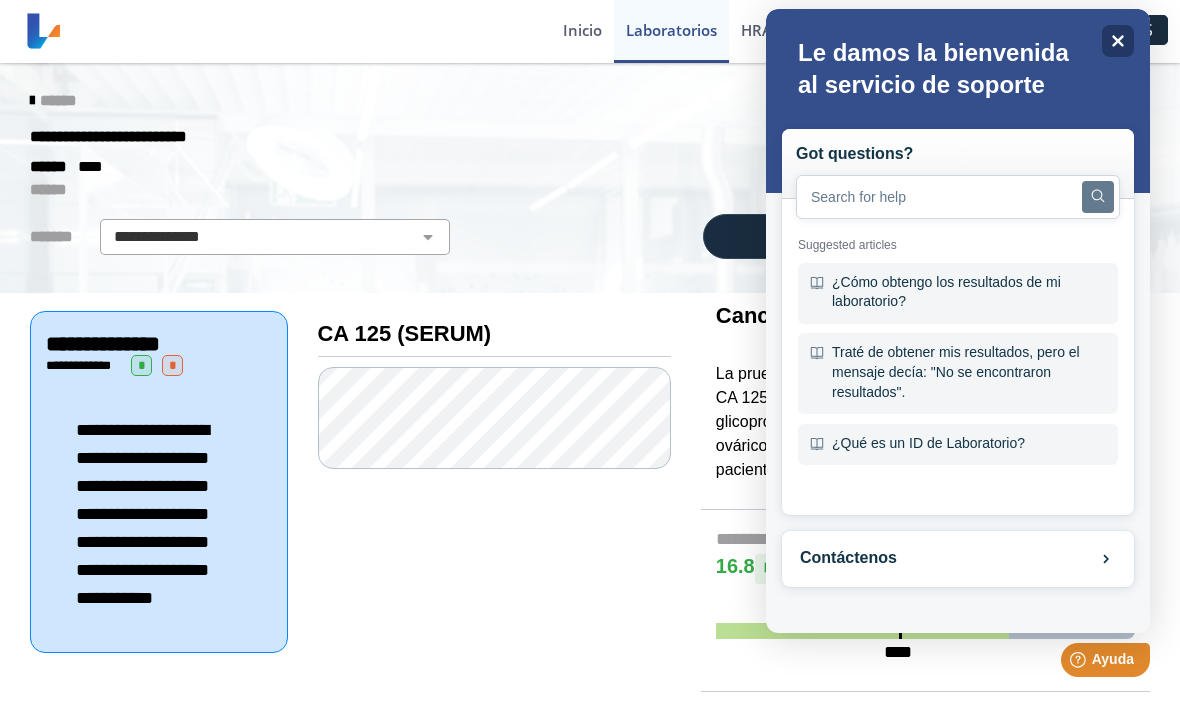 click on "Contáctenos" at bounding box center [958, 559] 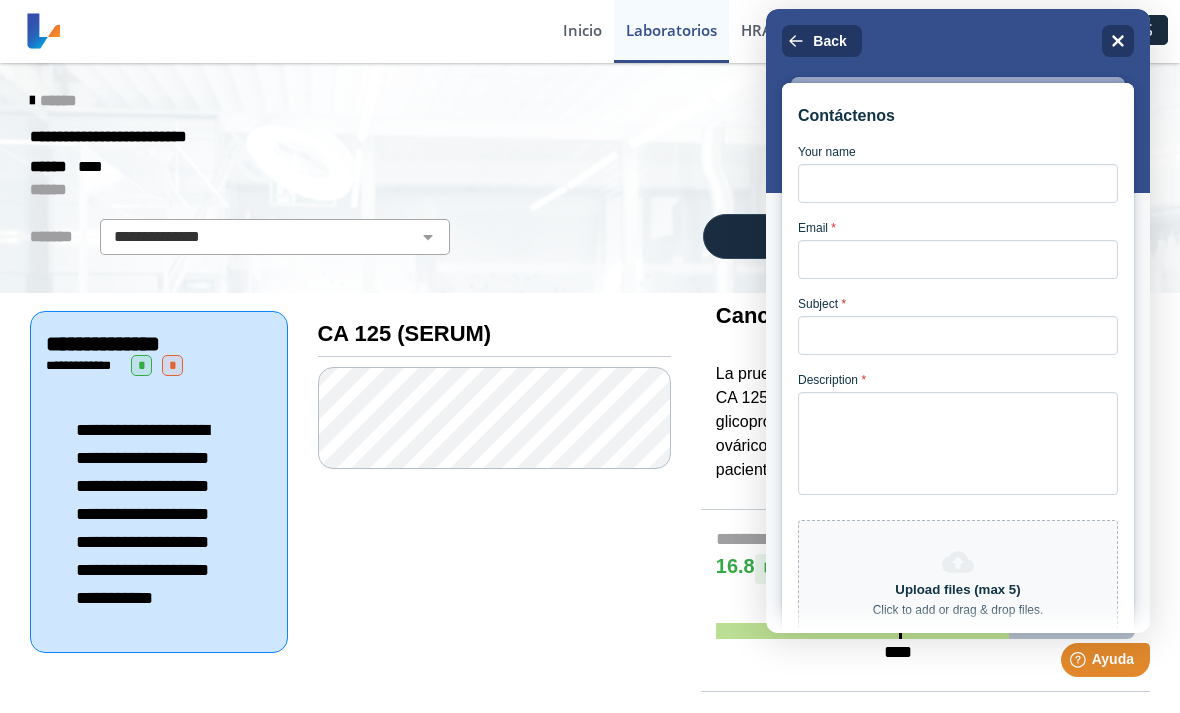 click 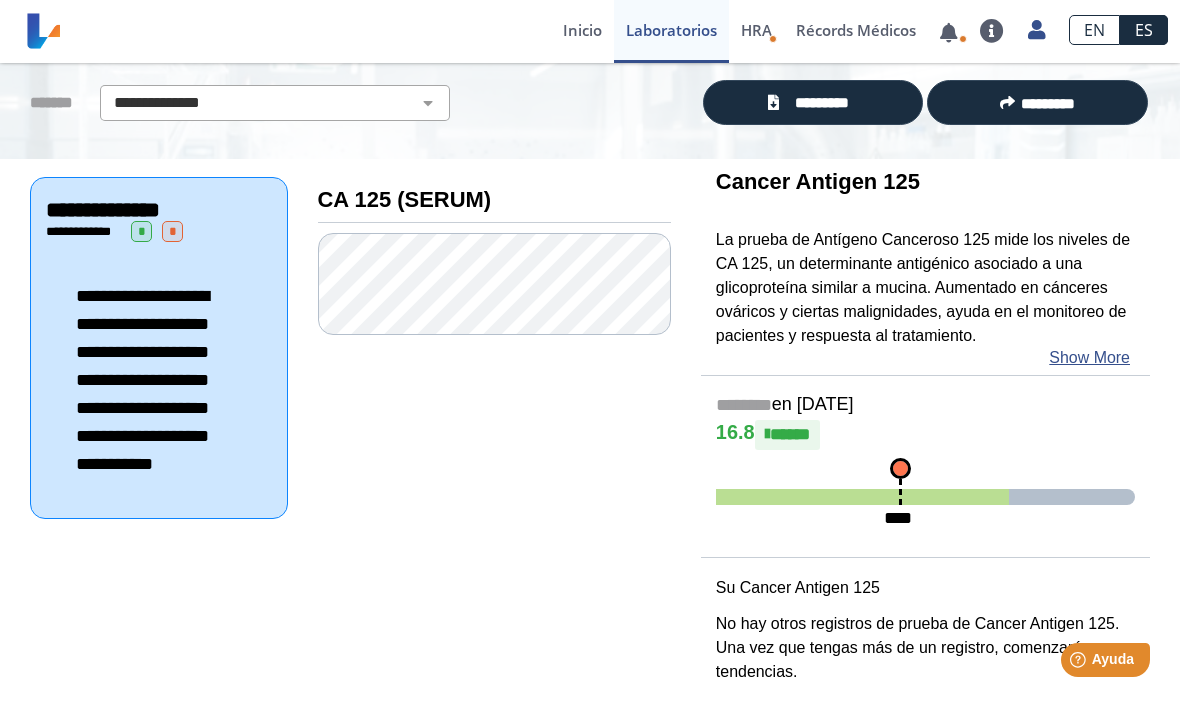 scroll, scrollTop: 132, scrollLeft: 0, axis: vertical 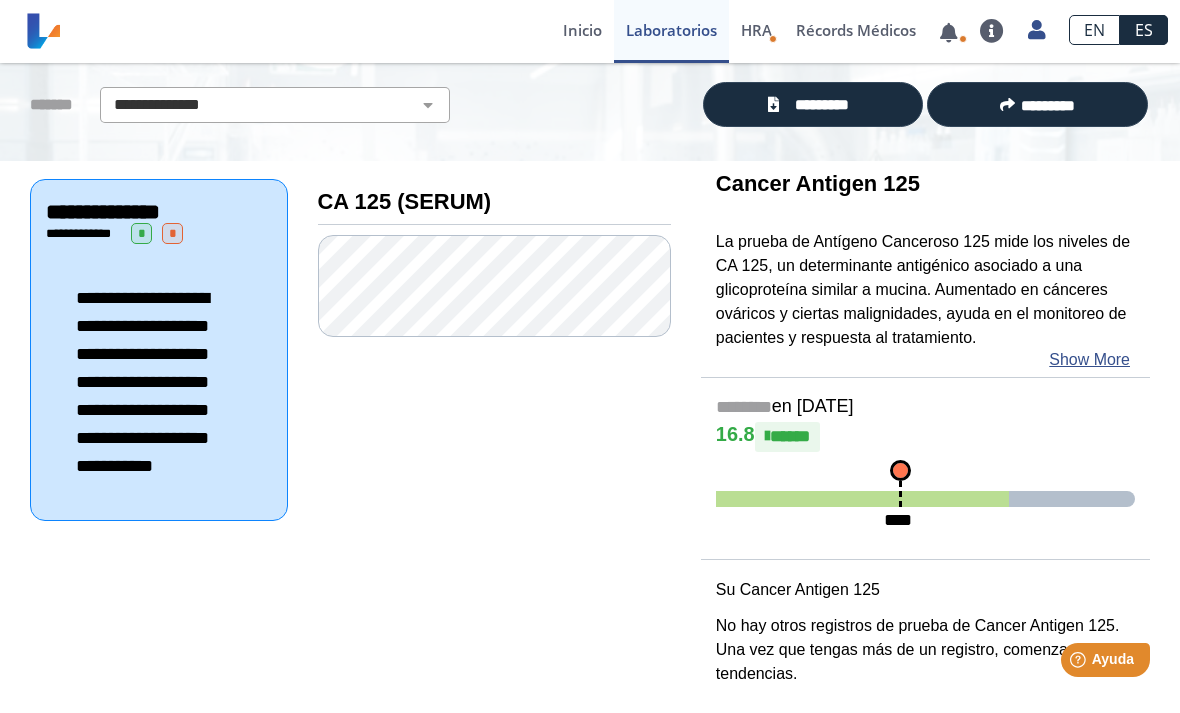 click on "Ayuda" at bounding box center (1113, 659) 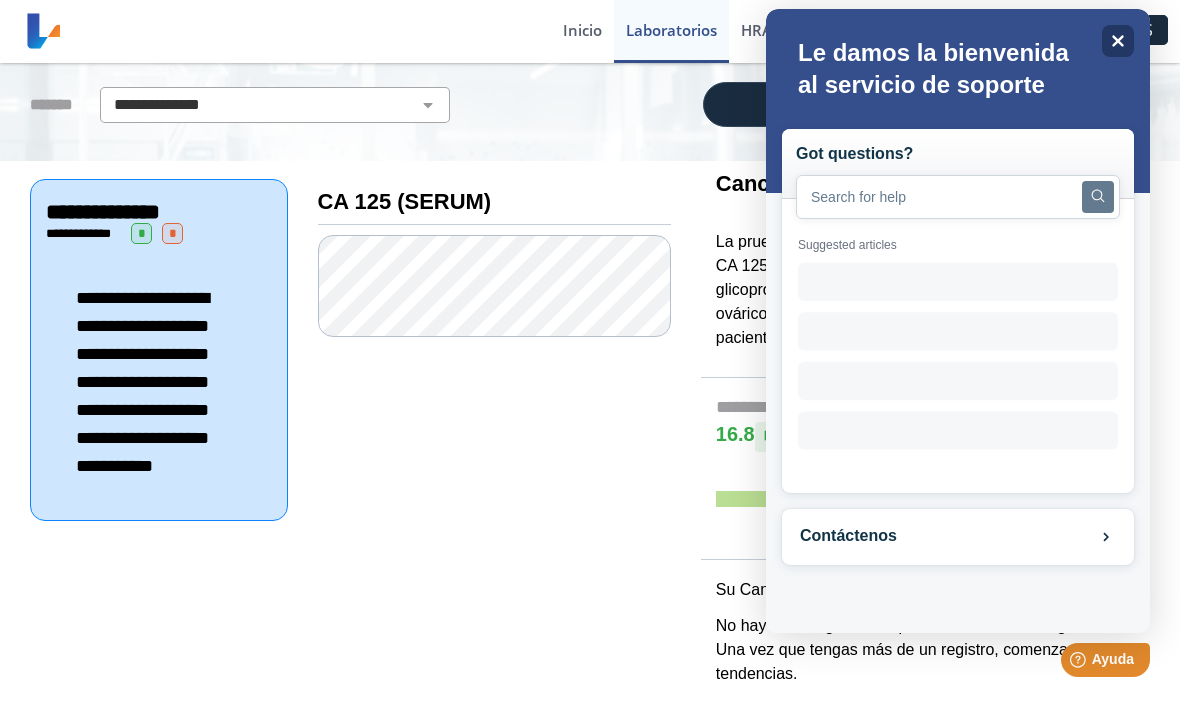 scroll, scrollTop: 0, scrollLeft: 0, axis: both 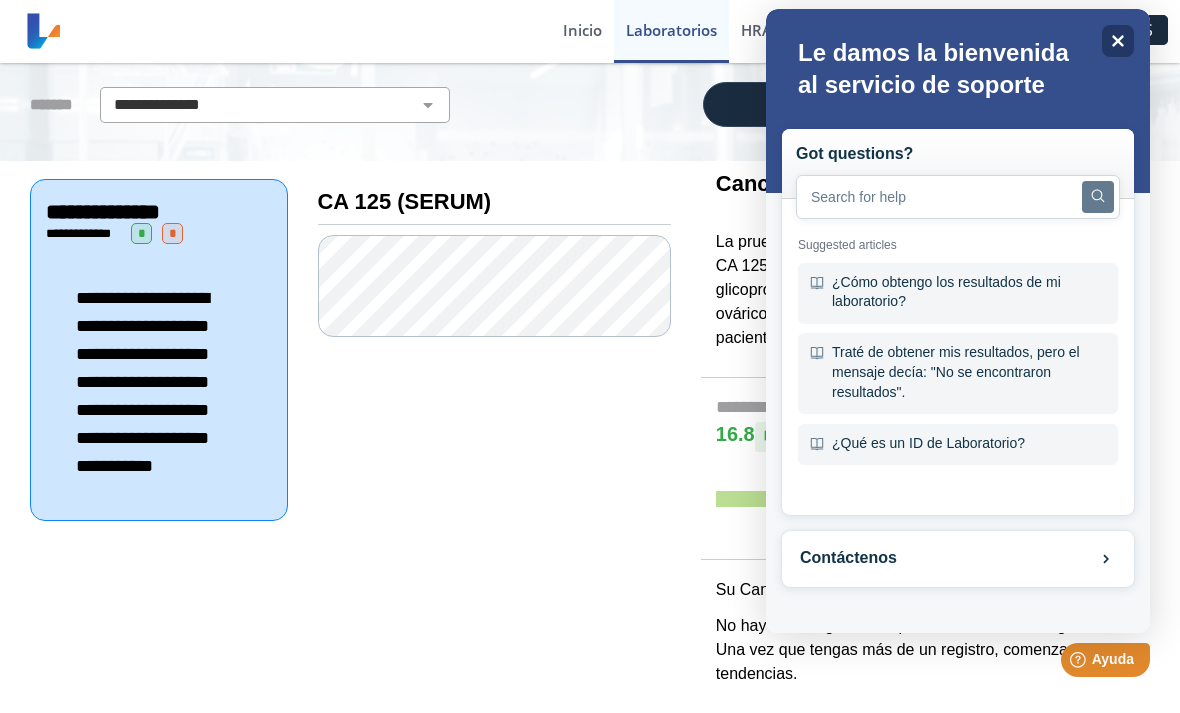 click on "Close" at bounding box center (1118, 41) 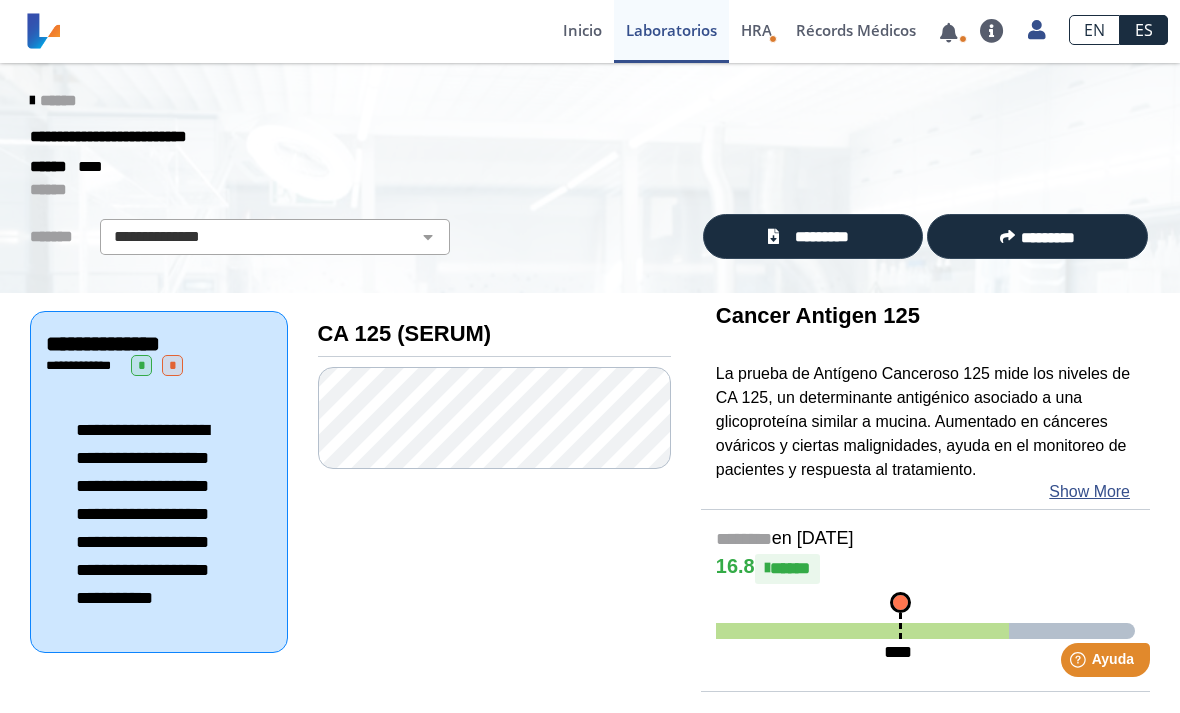 scroll, scrollTop: 0, scrollLeft: 0, axis: both 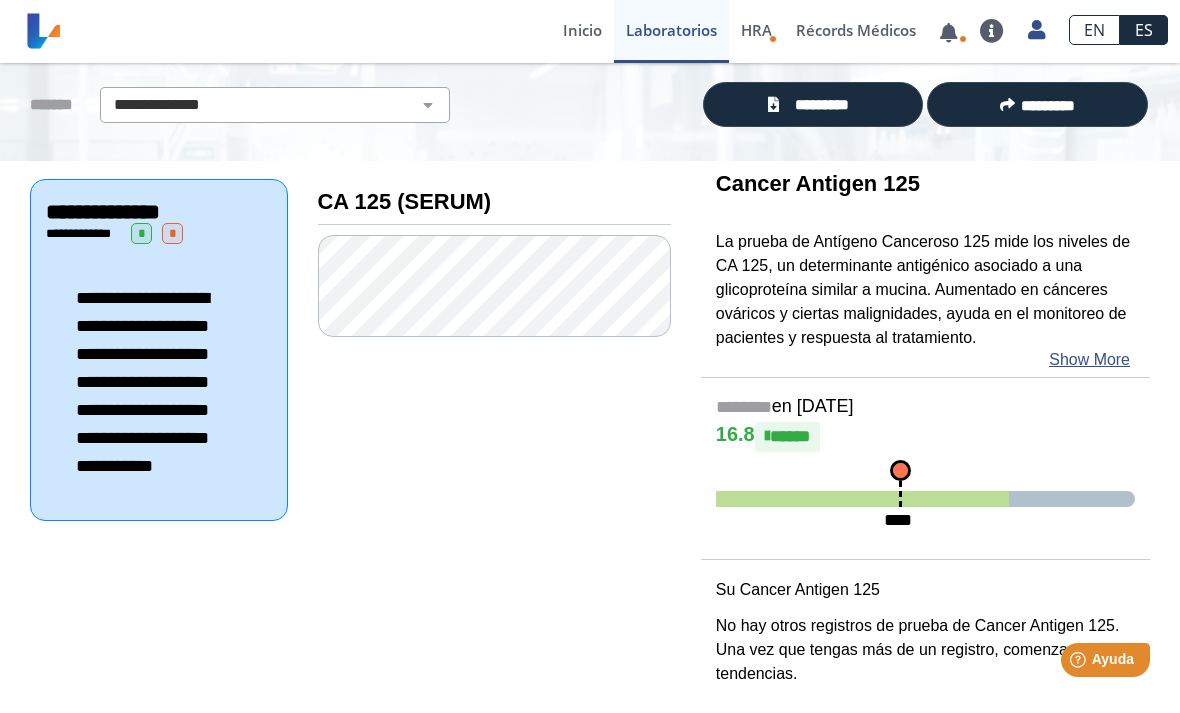 click on "Ayuda" at bounding box center [1113, 659] 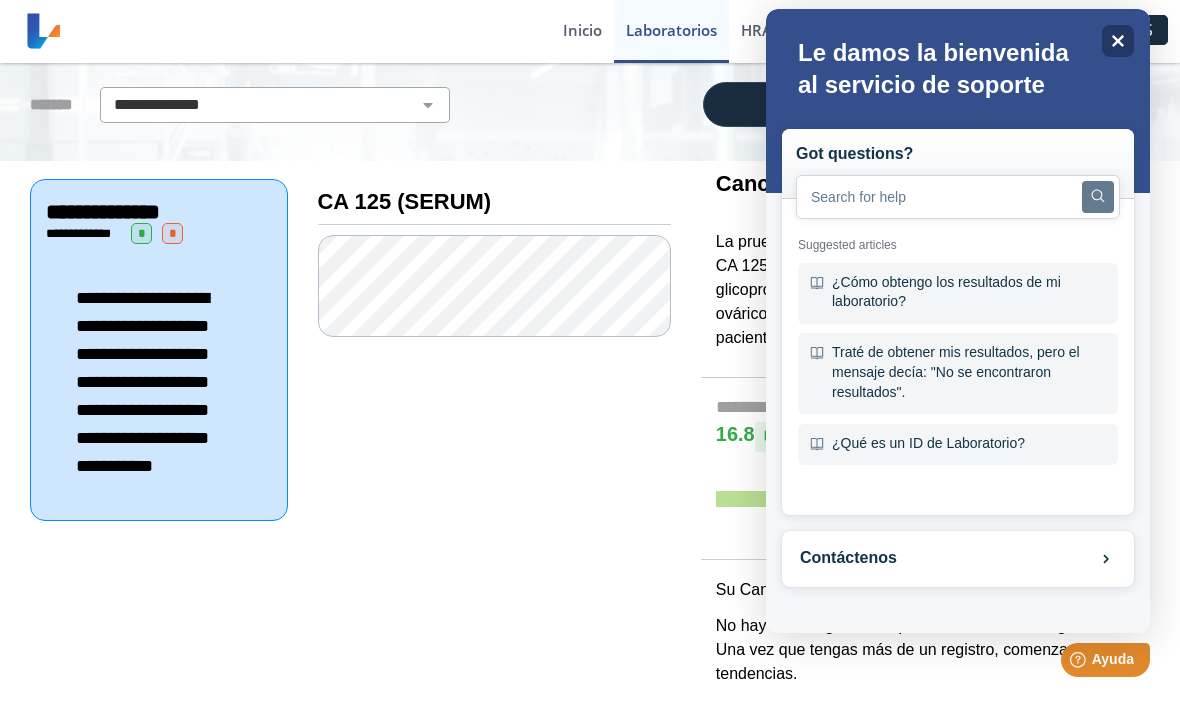 scroll, scrollTop: 0, scrollLeft: 0, axis: both 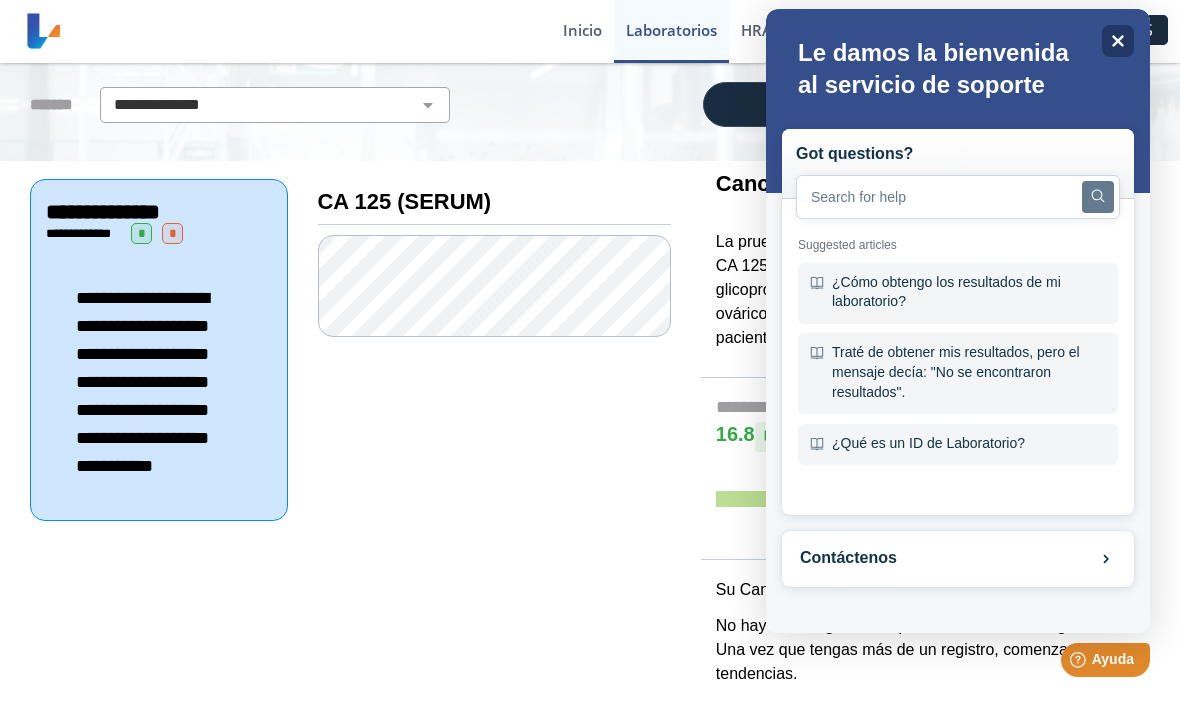 click on "¿Cómo obtengo los resultados de mi laboratorio?" at bounding box center [958, 293] 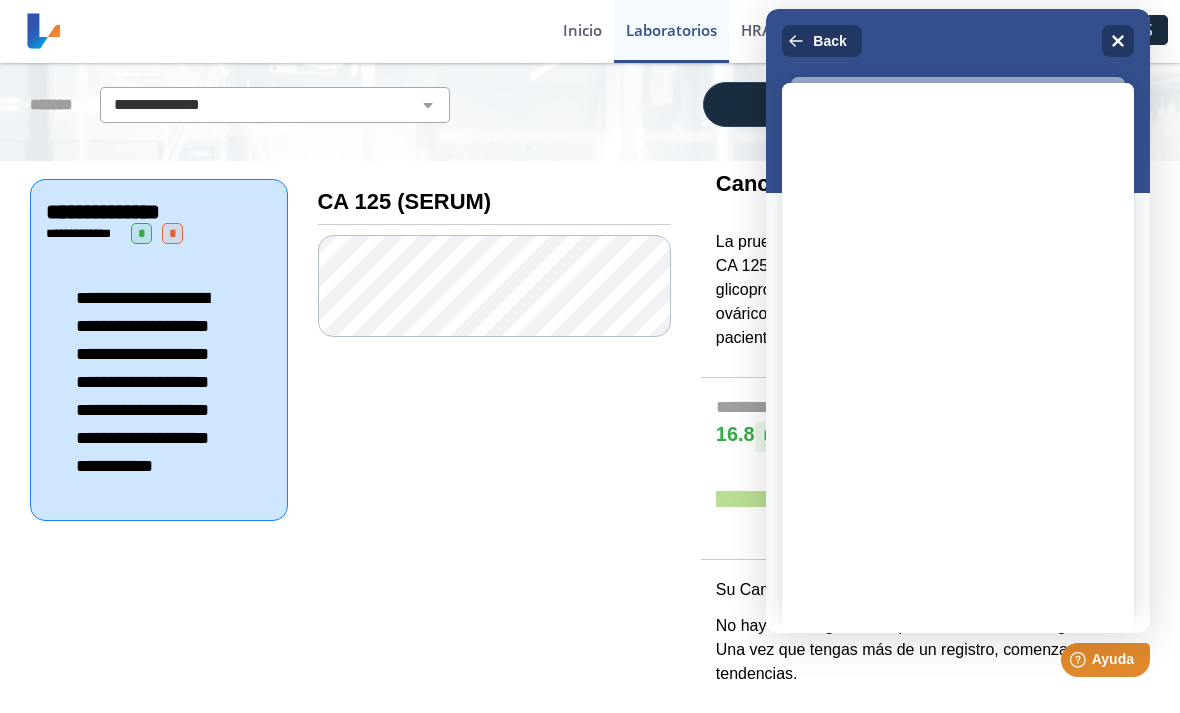 scroll, scrollTop: 0, scrollLeft: 0, axis: both 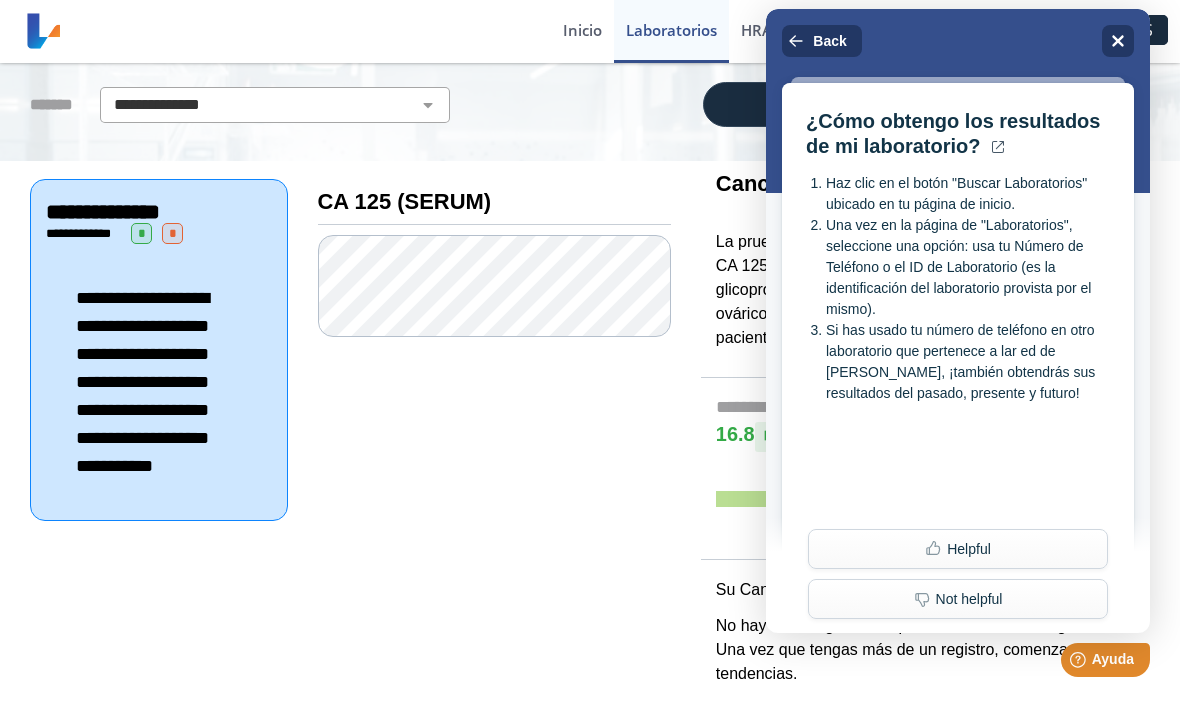 click on "Close" 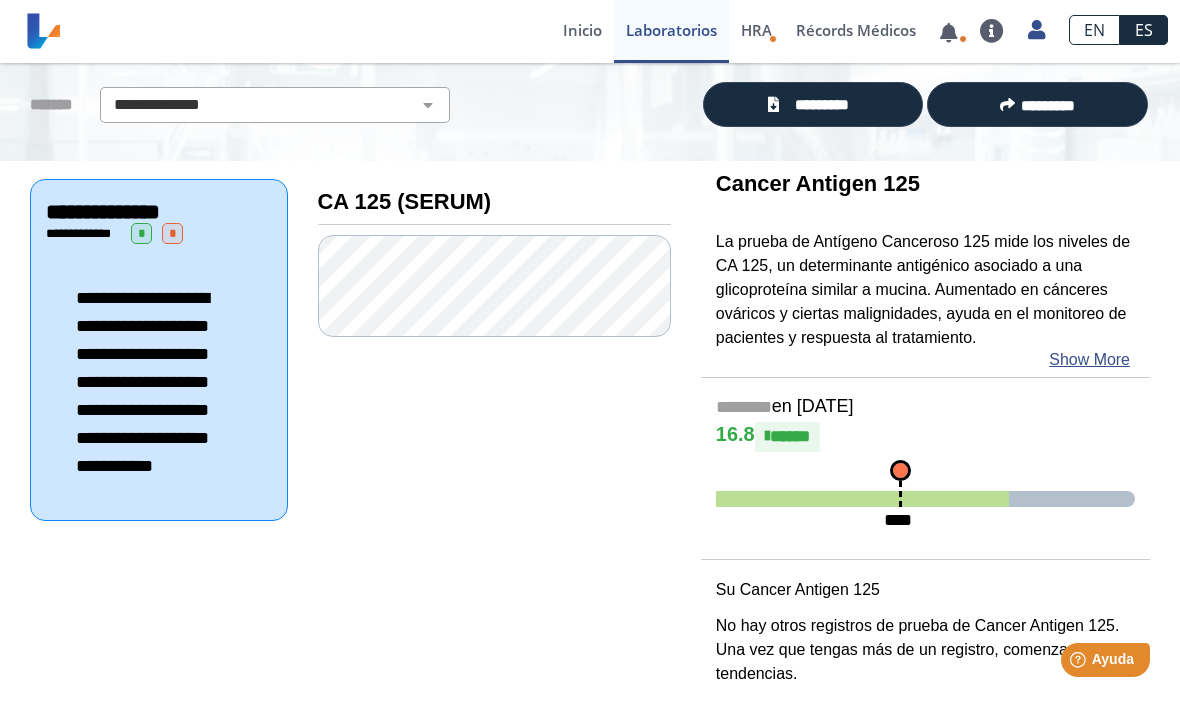 click on "HRA Evaluación de Riesgos de Salud" at bounding box center [756, 31] 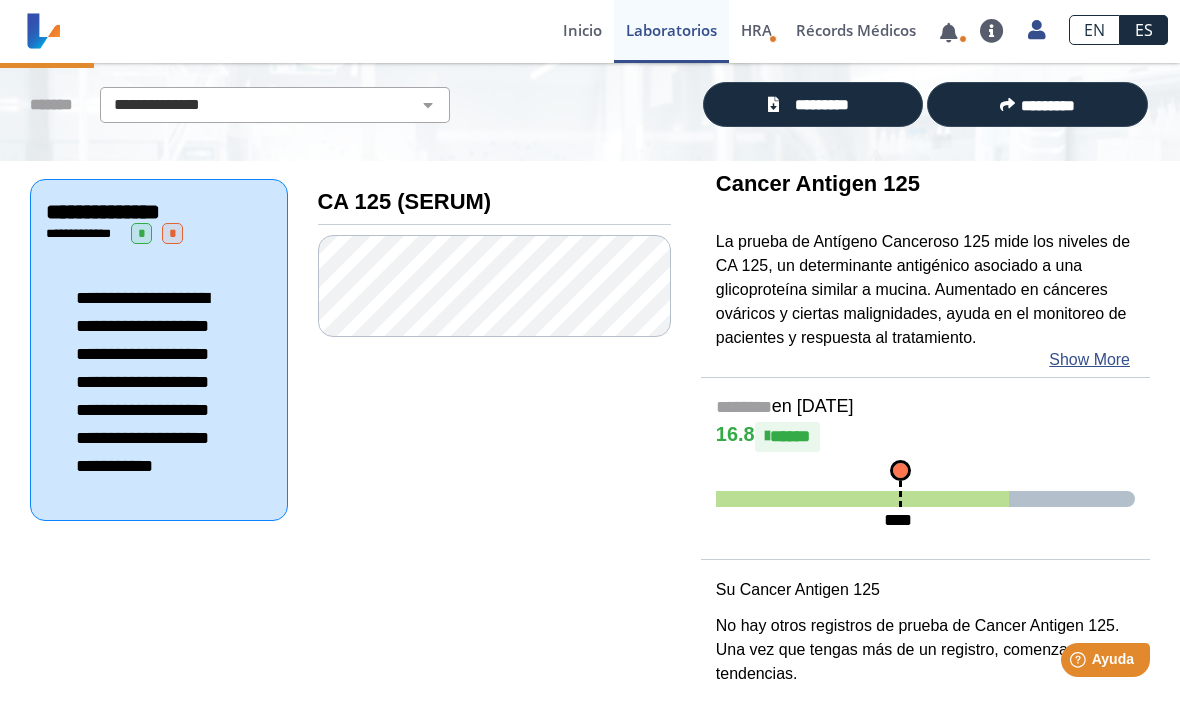 scroll, scrollTop: 66, scrollLeft: 0, axis: vertical 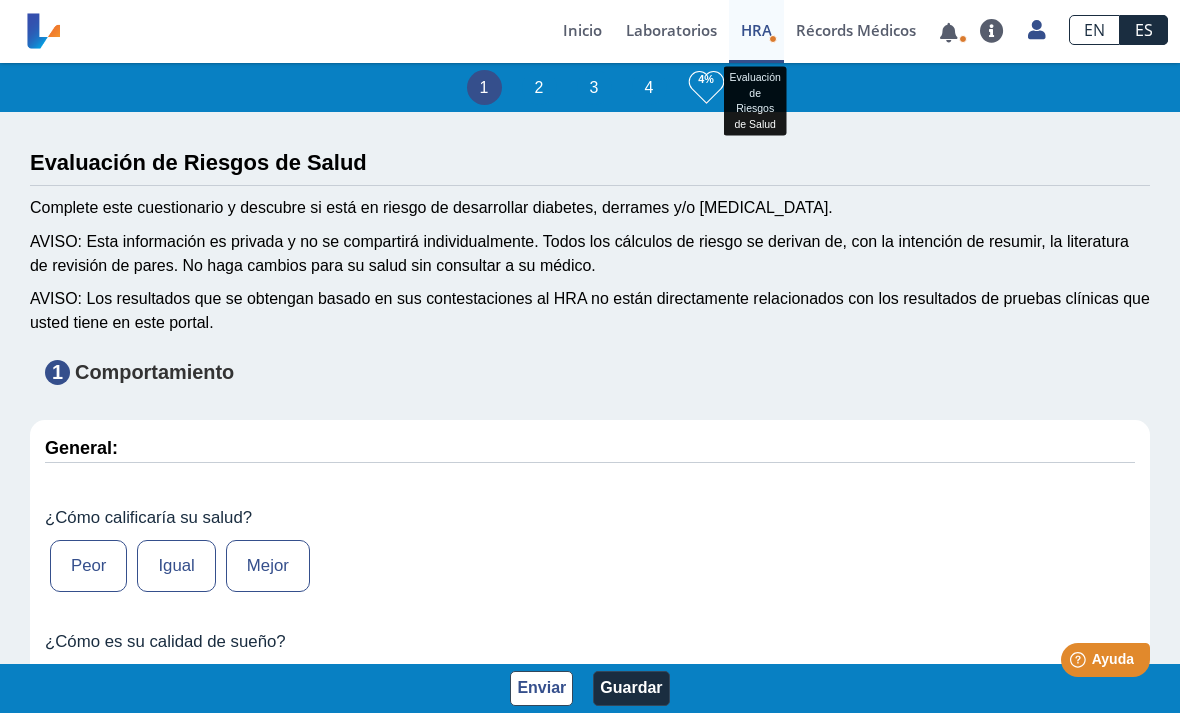 click on "Inicio" at bounding box center [582, 31] 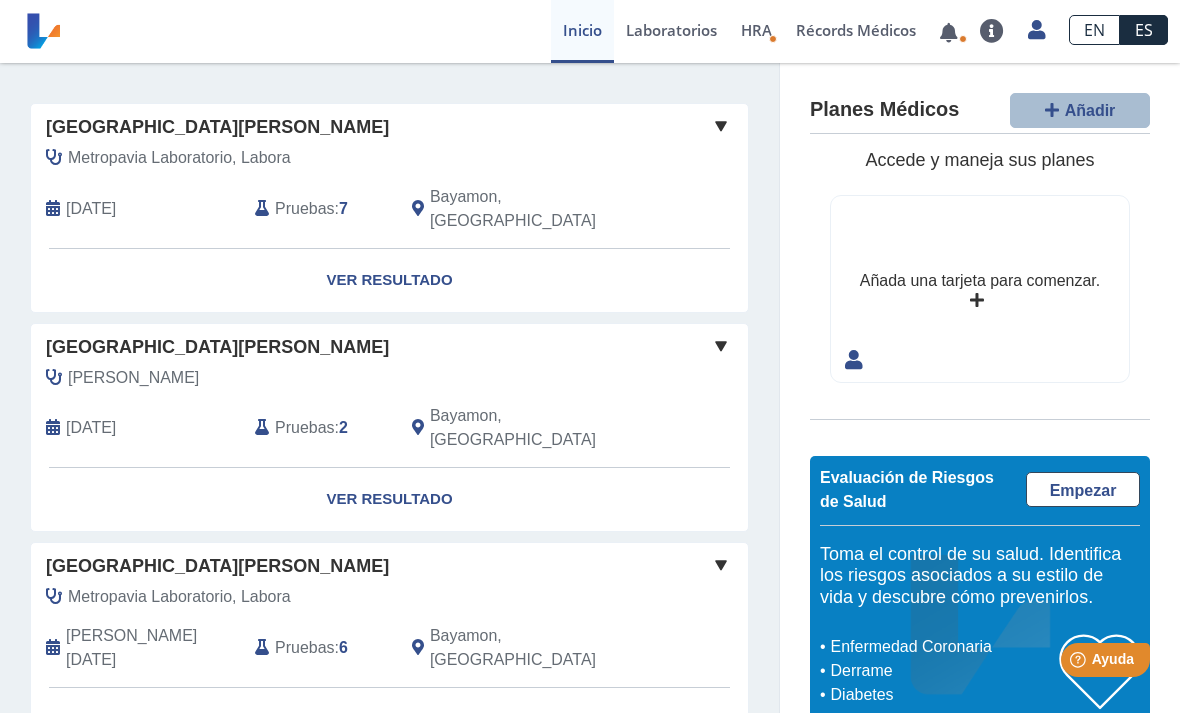scroll, scrollTop: 110, scrollLeft: 0, axis: vertical 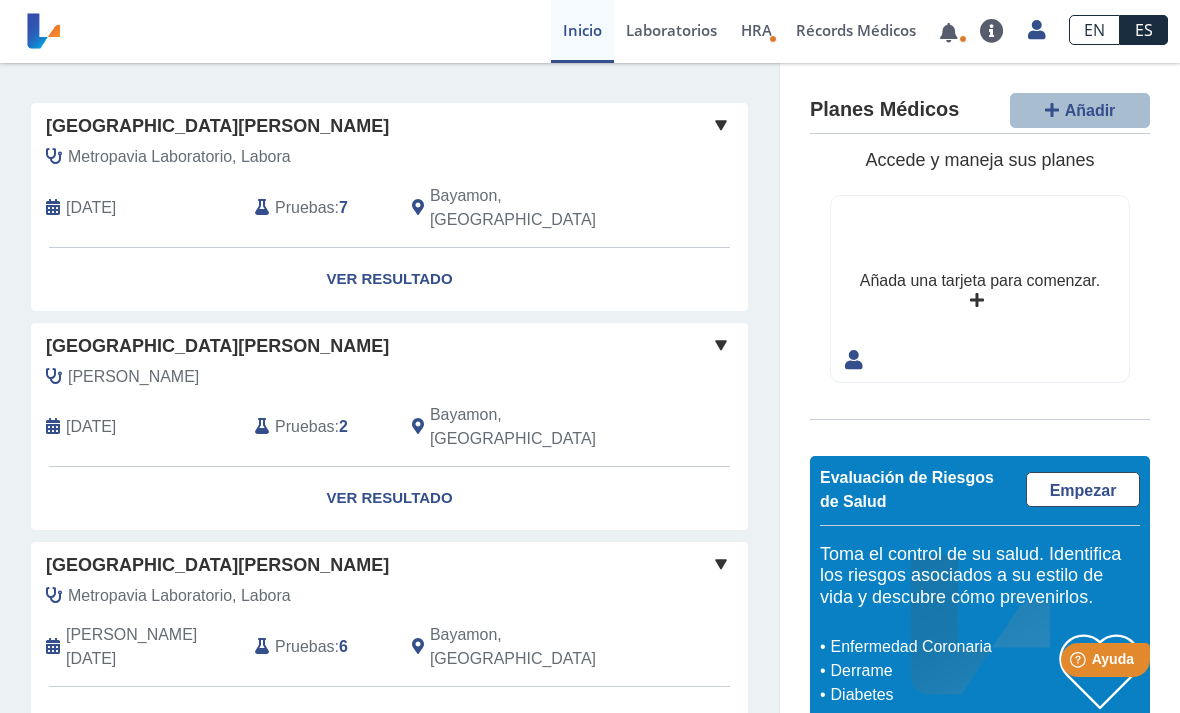 click on "Ver Resultado" 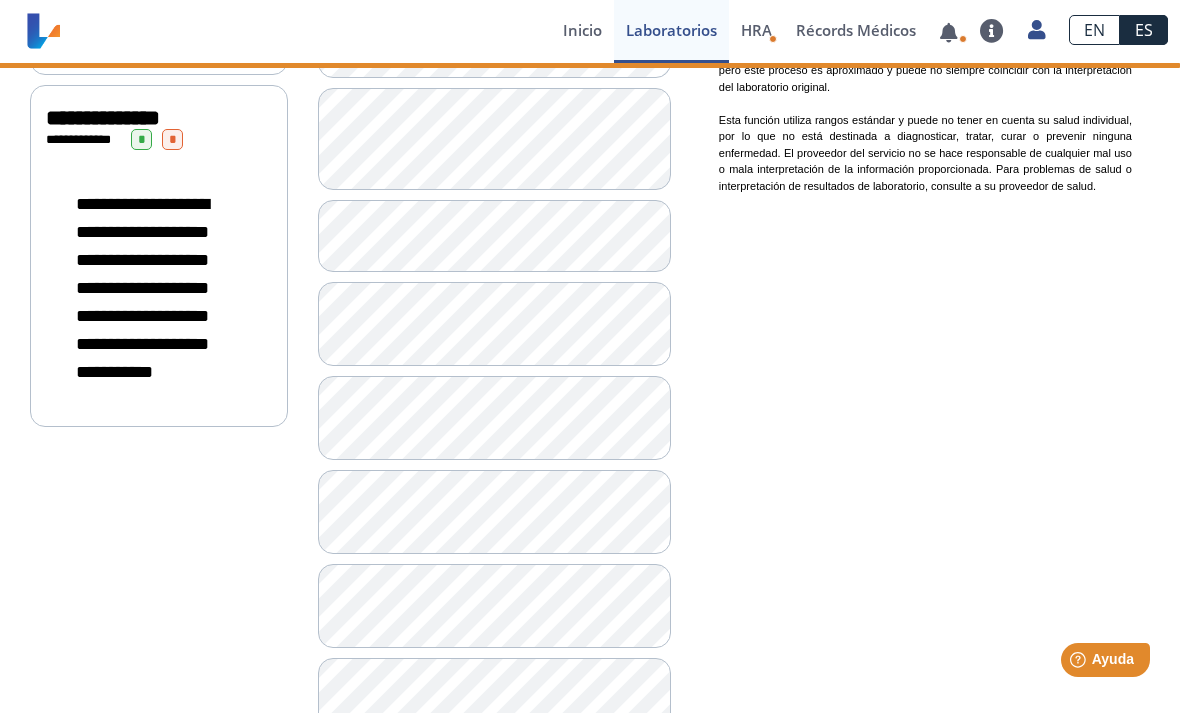 scroll, scrollTop: 948, scrollLeft: 0, axis: vertical 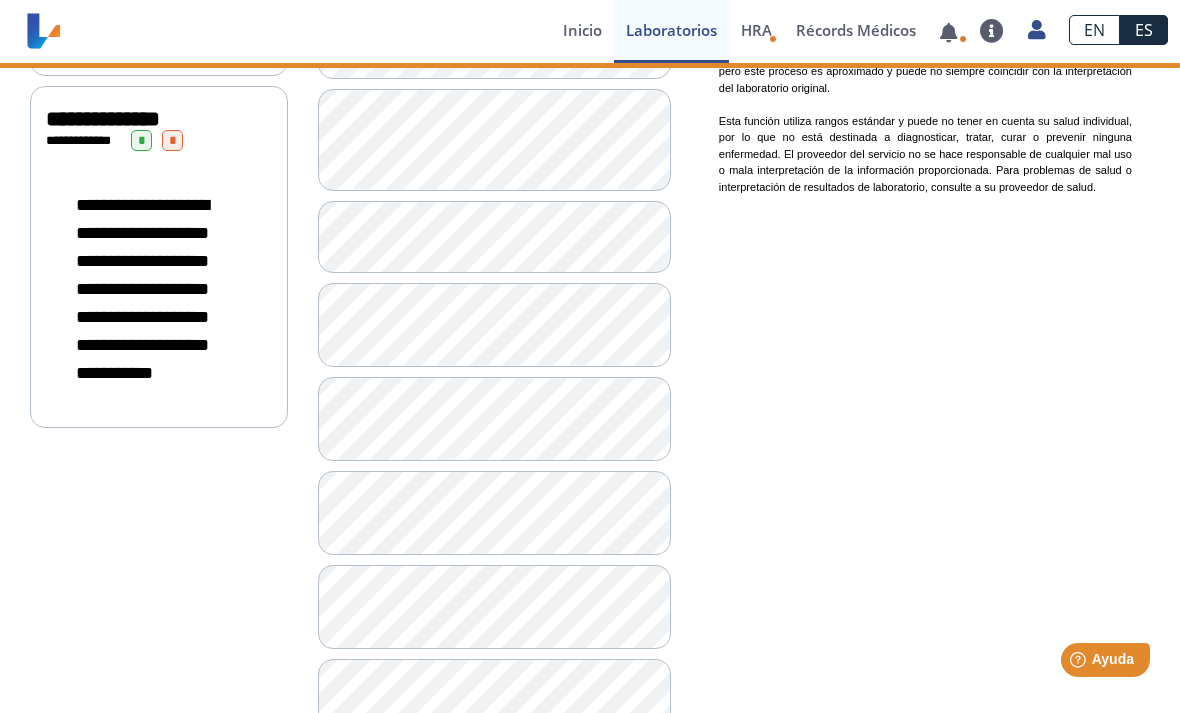 click on "**********" 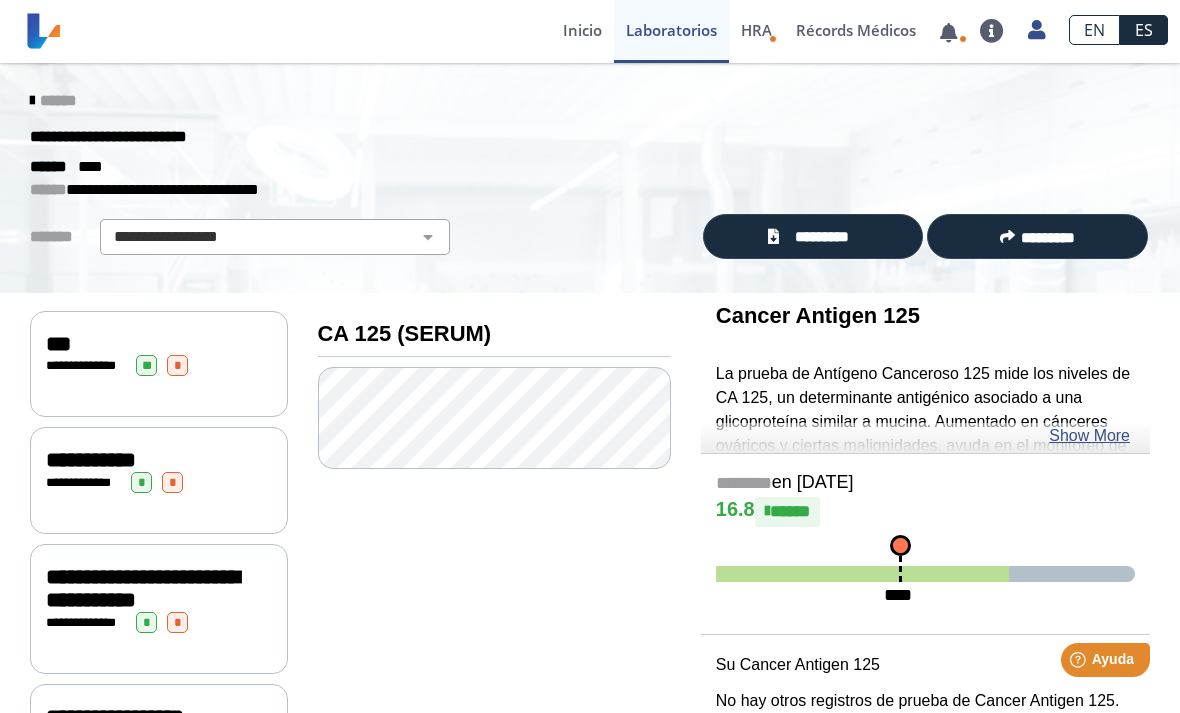 scroll, scrollTop: 0, scrollLeft: 0, axis: both 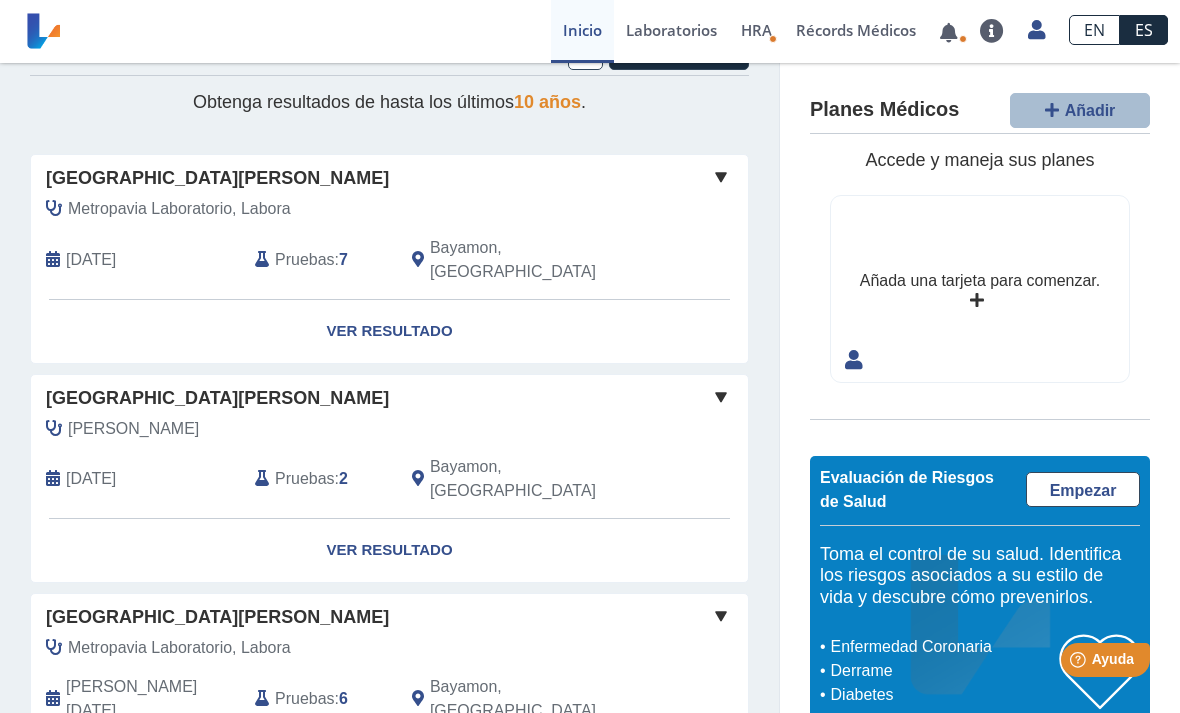click on "Ver Resultado" 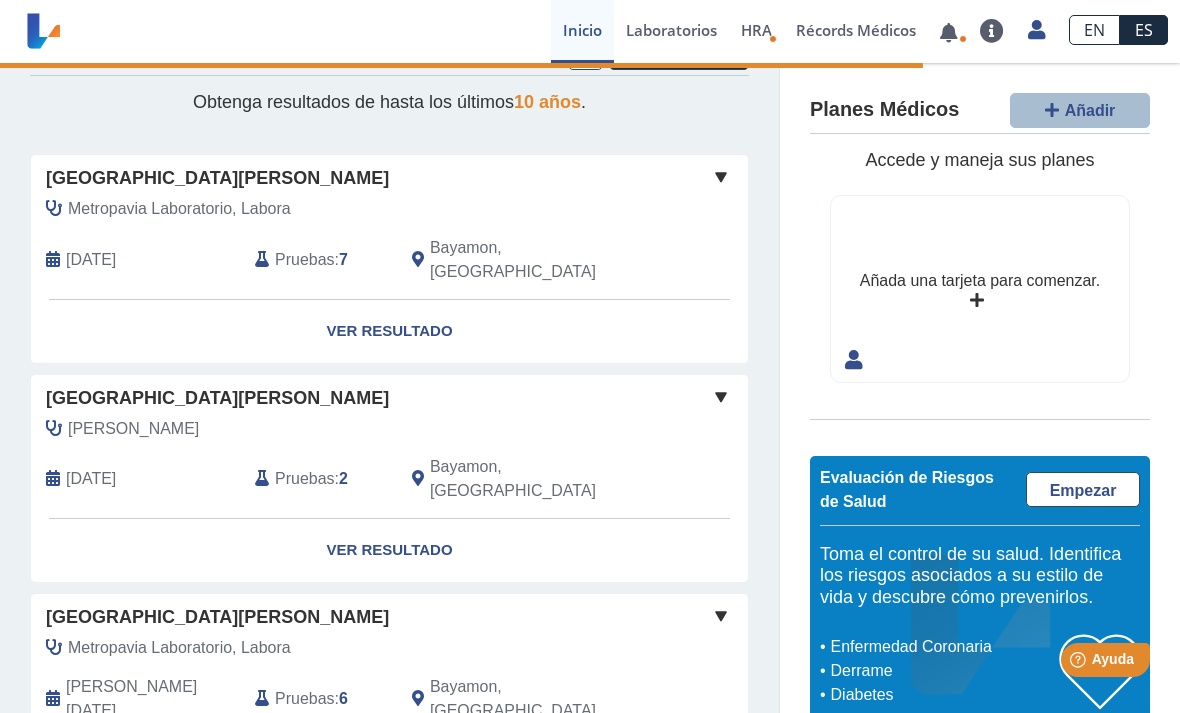 click on "Pruebas" 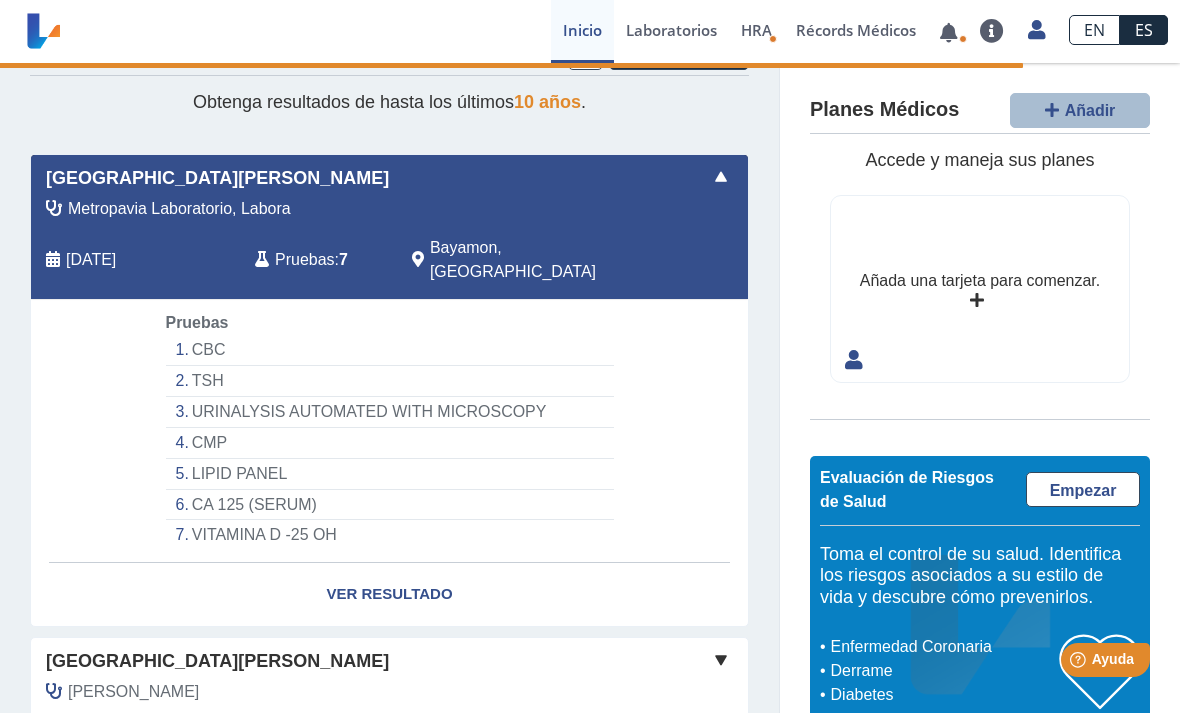 click on "CA 125 (SERUM)" 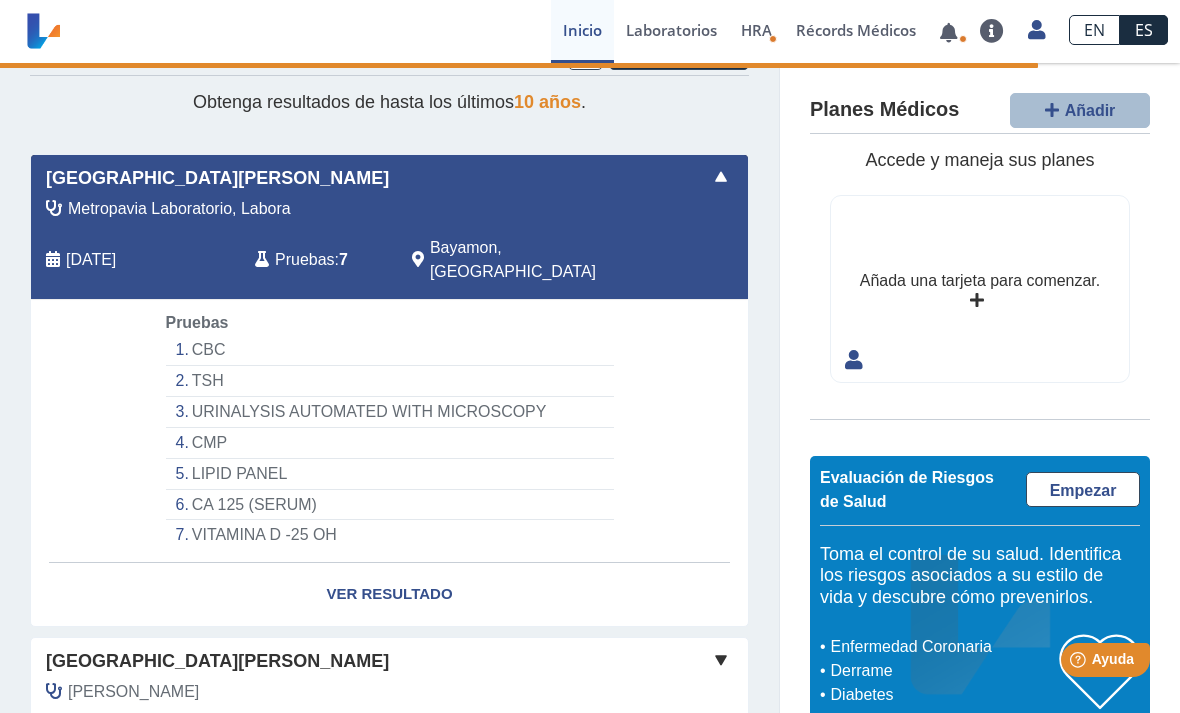 select on "**********" 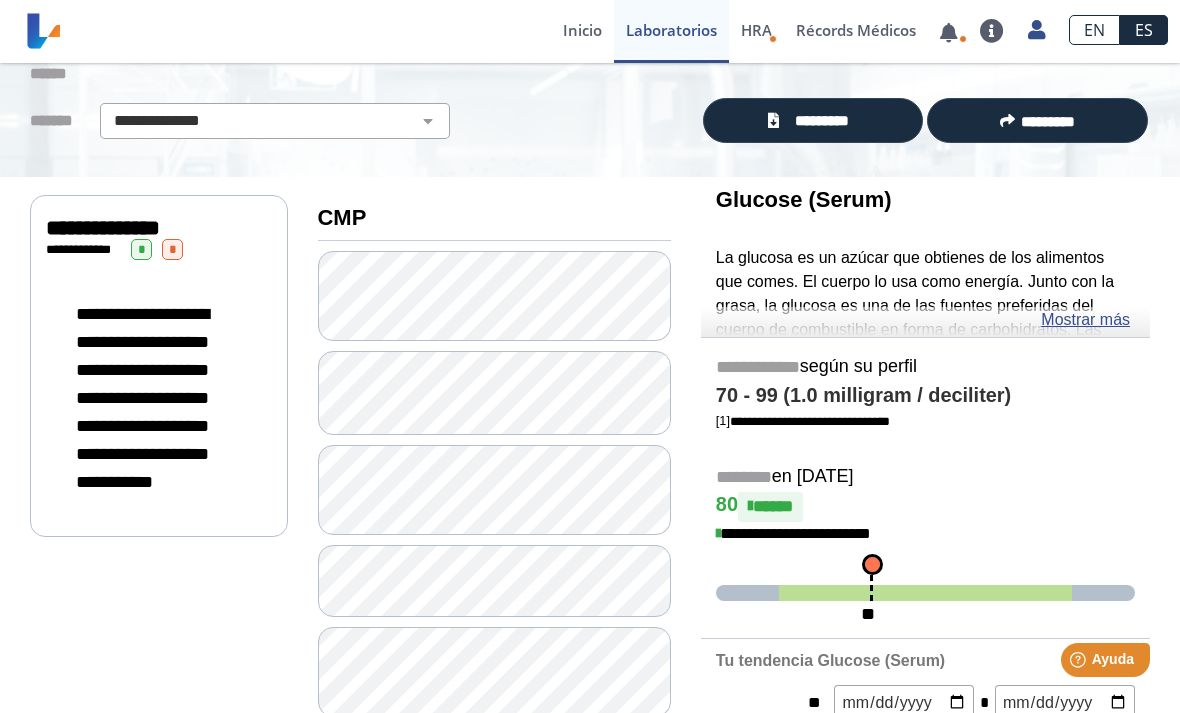 scroll, scrollTop: 156, scrollLeft: 0, axis: vertical 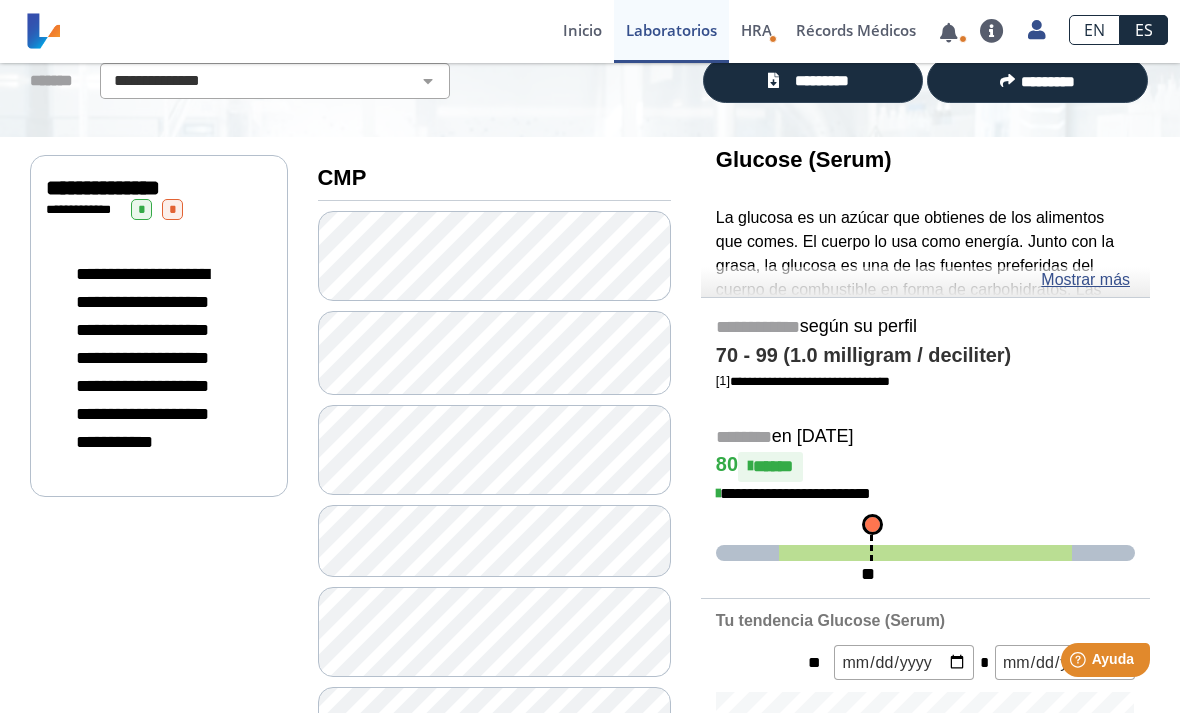 click on "**********" 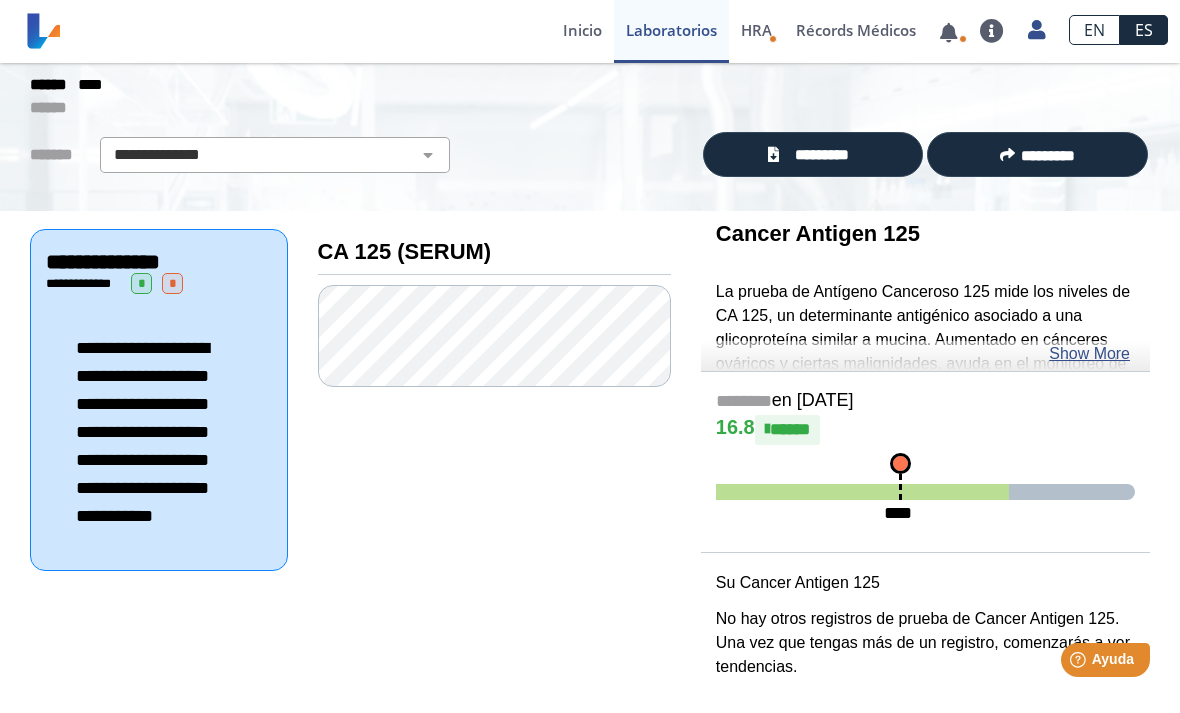 scroll, scrollTop: 82, scrollLeft: 0, axis: vertical 